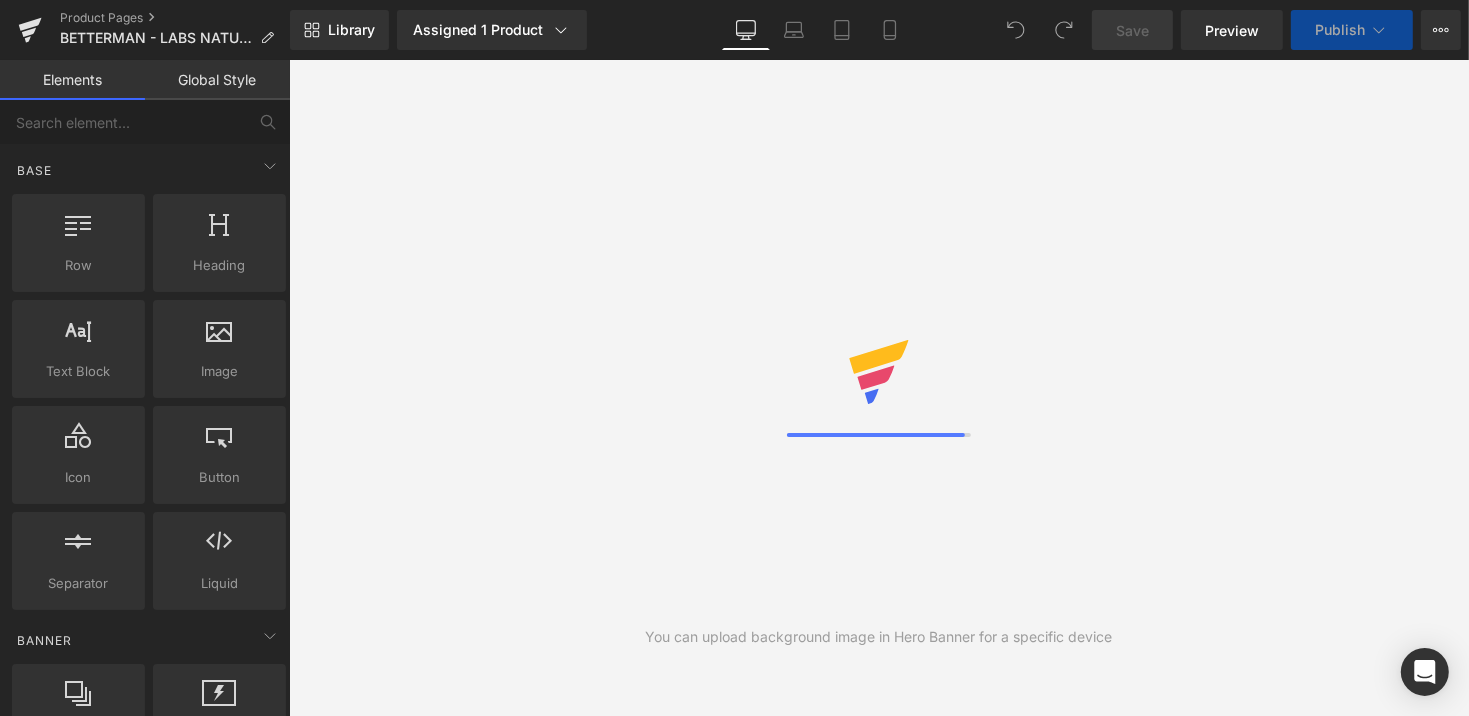 scroll, scrollTop: 0, scrollLeft: 0, axis: both 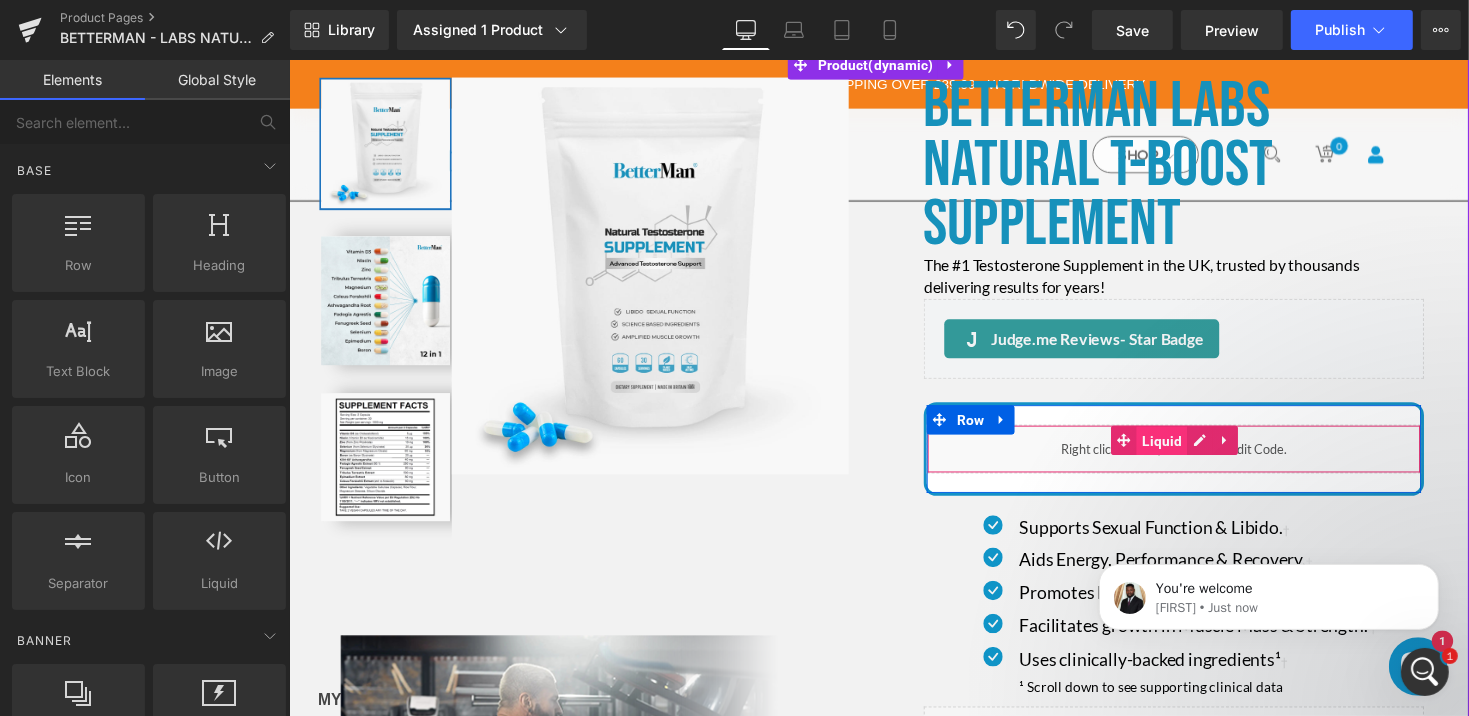 click on "Liquid" at bounding box center [1183, 450] 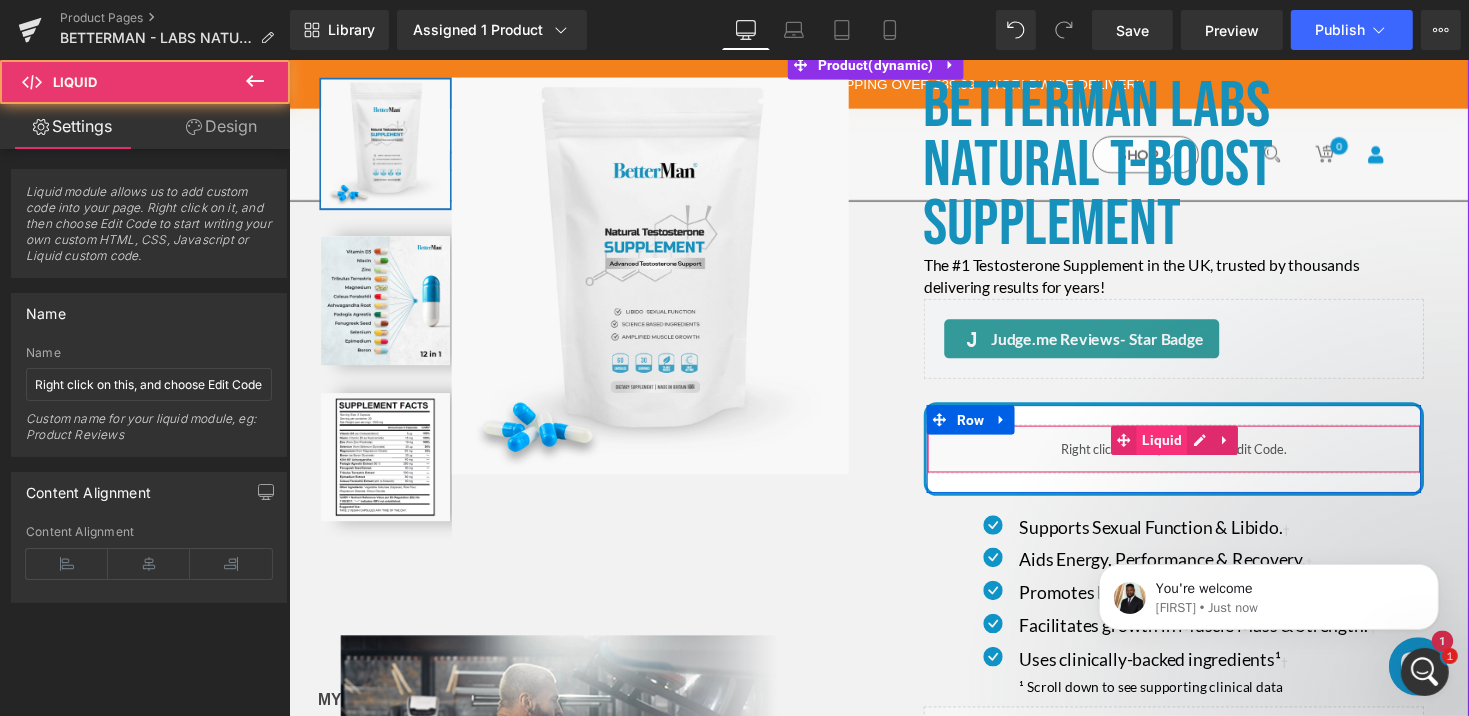 click on "Liquid" at bounding box center [1183, 449] 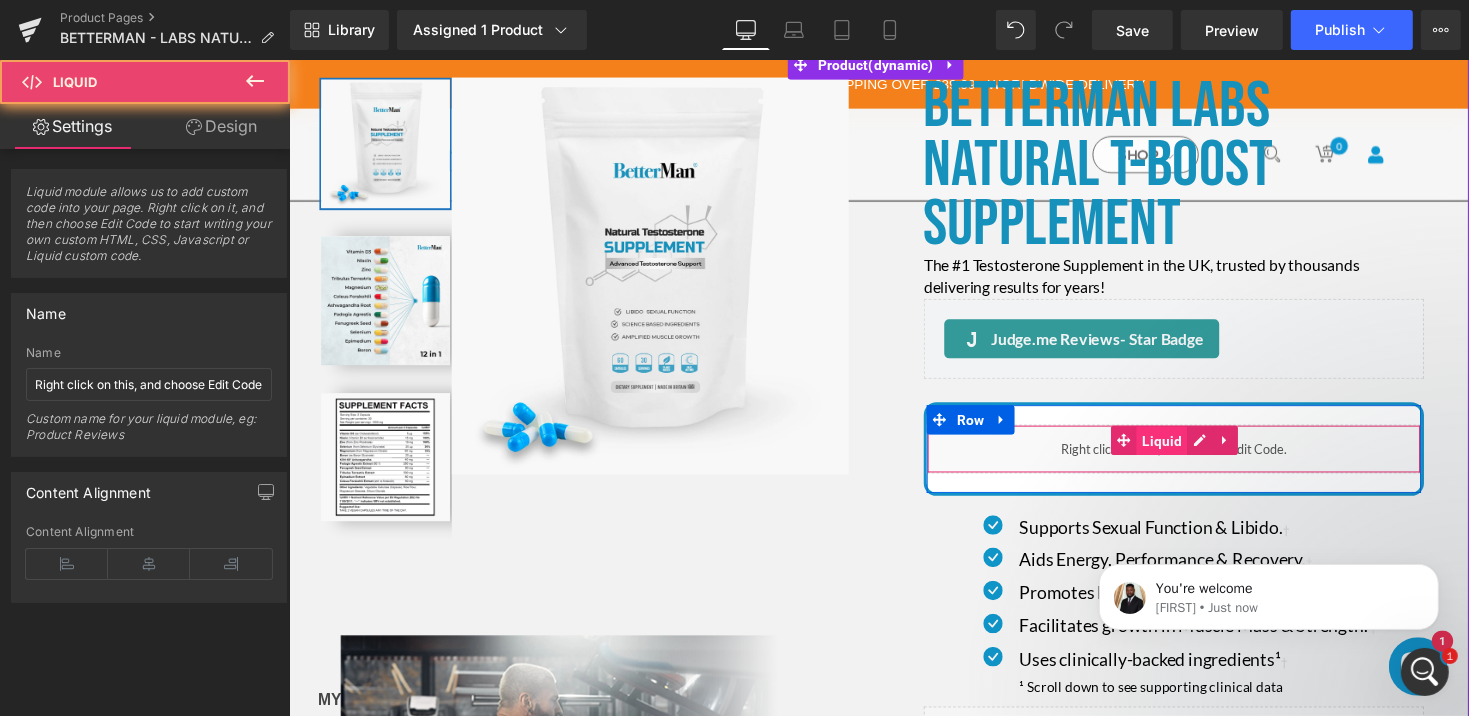 click on "Liquid" at bounding box center [1183, 450] 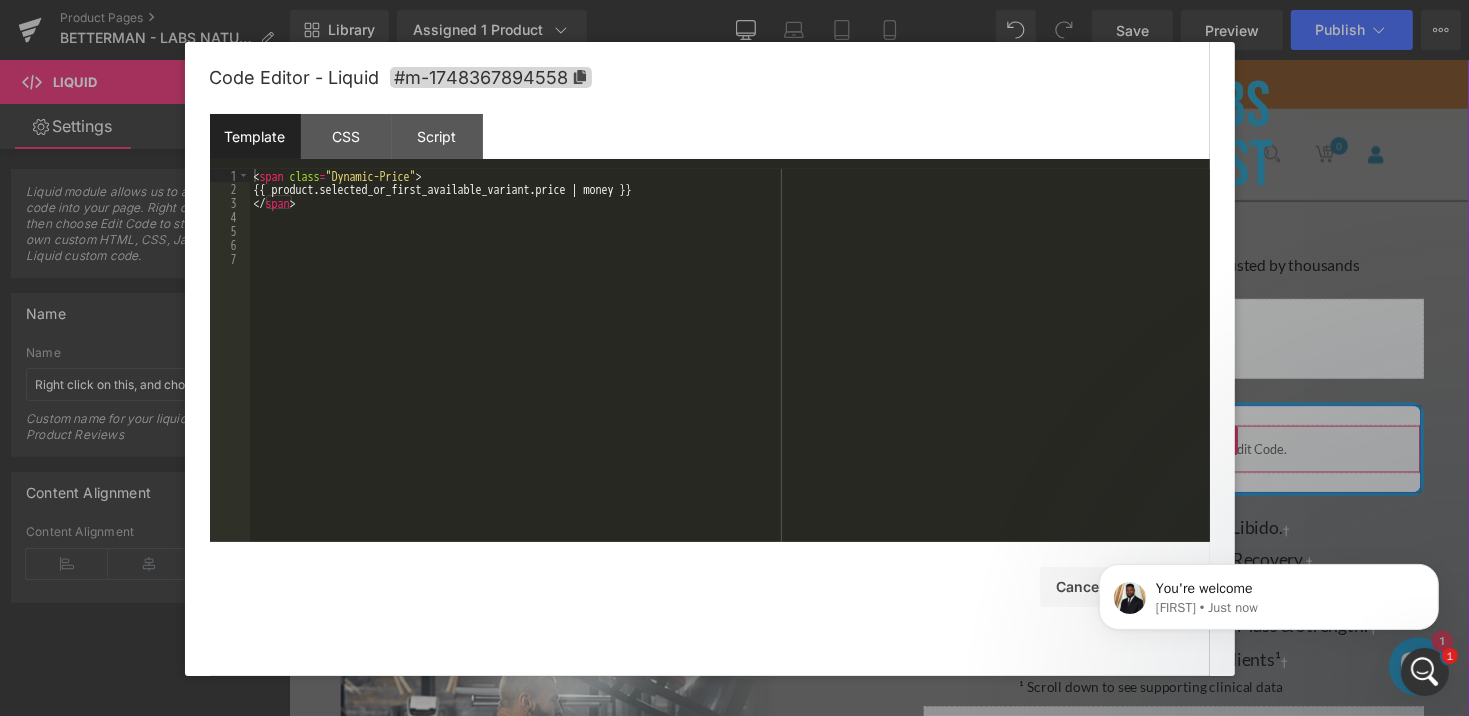 click 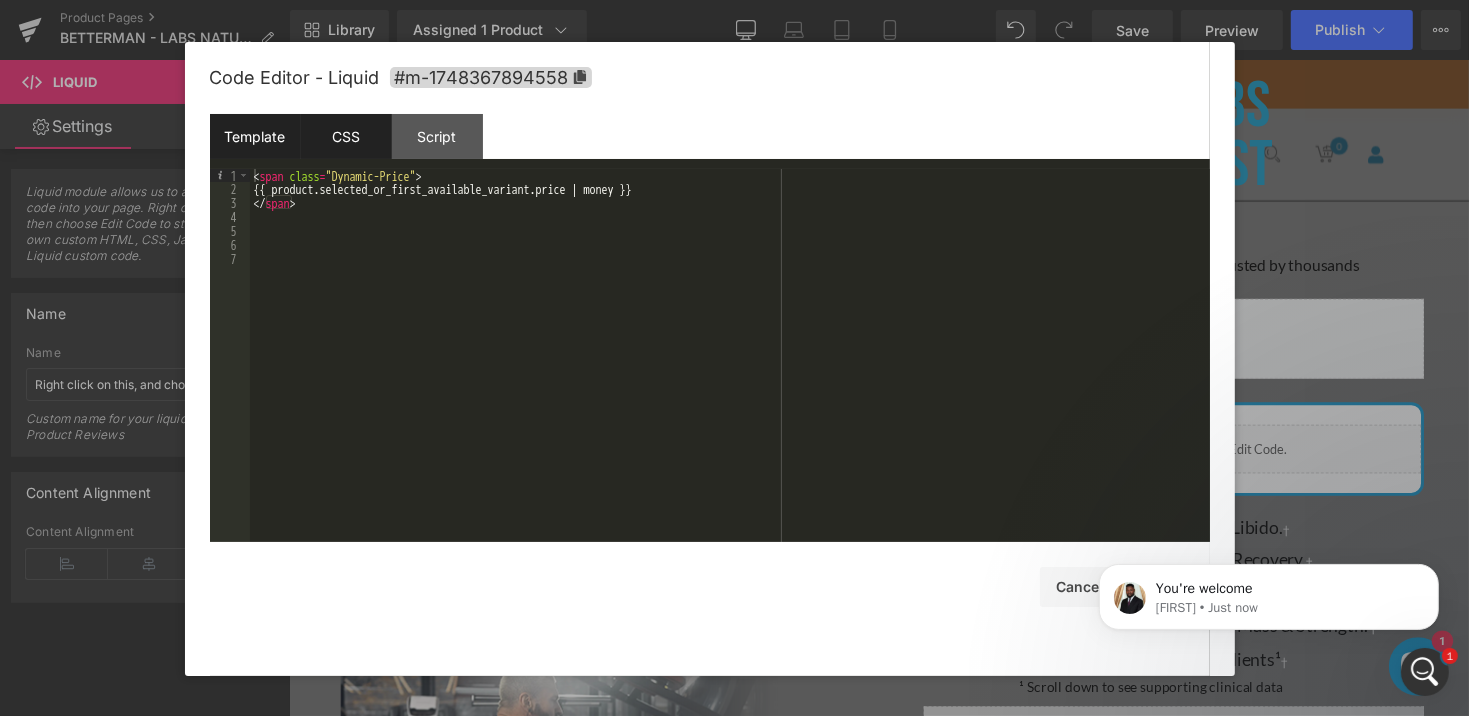 click on "CSS" at bounding box center (346, 136) 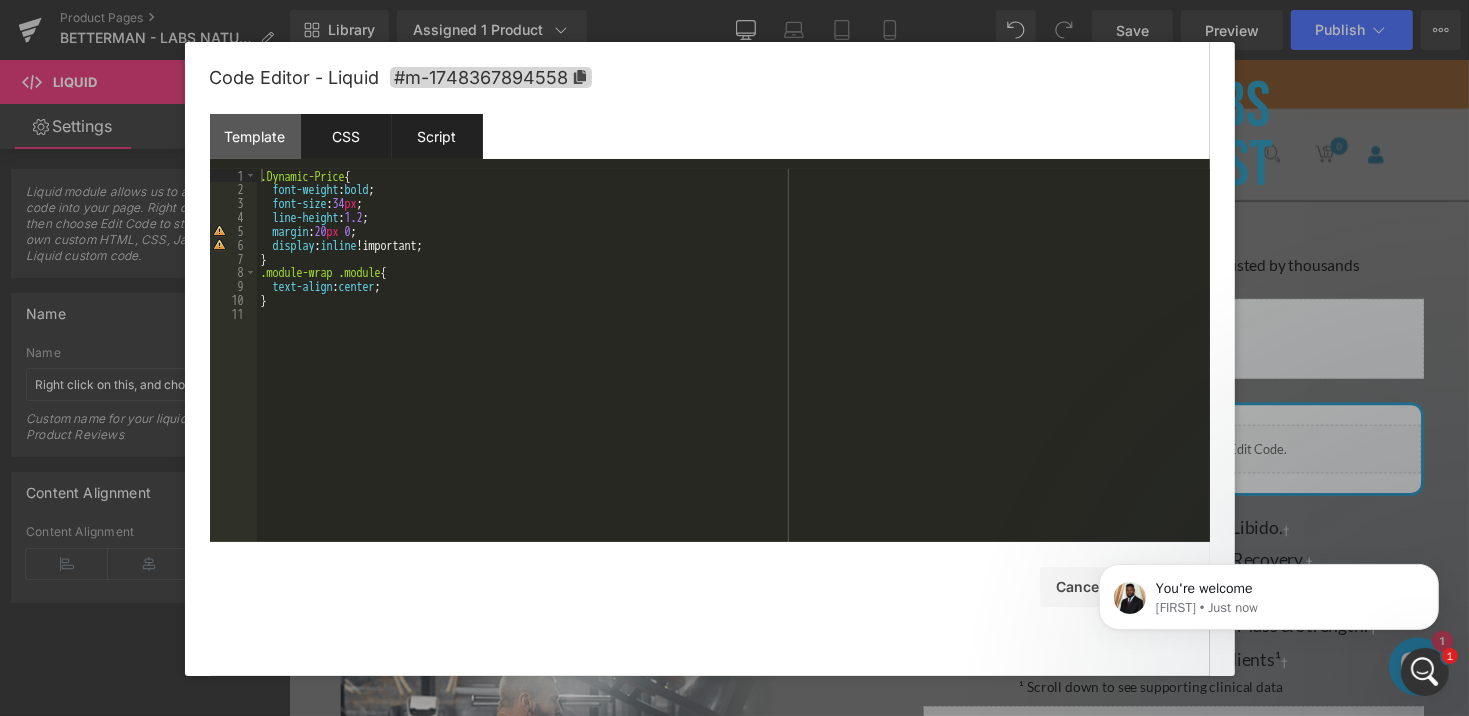 click on "Script" at bounding box center [437, 136] 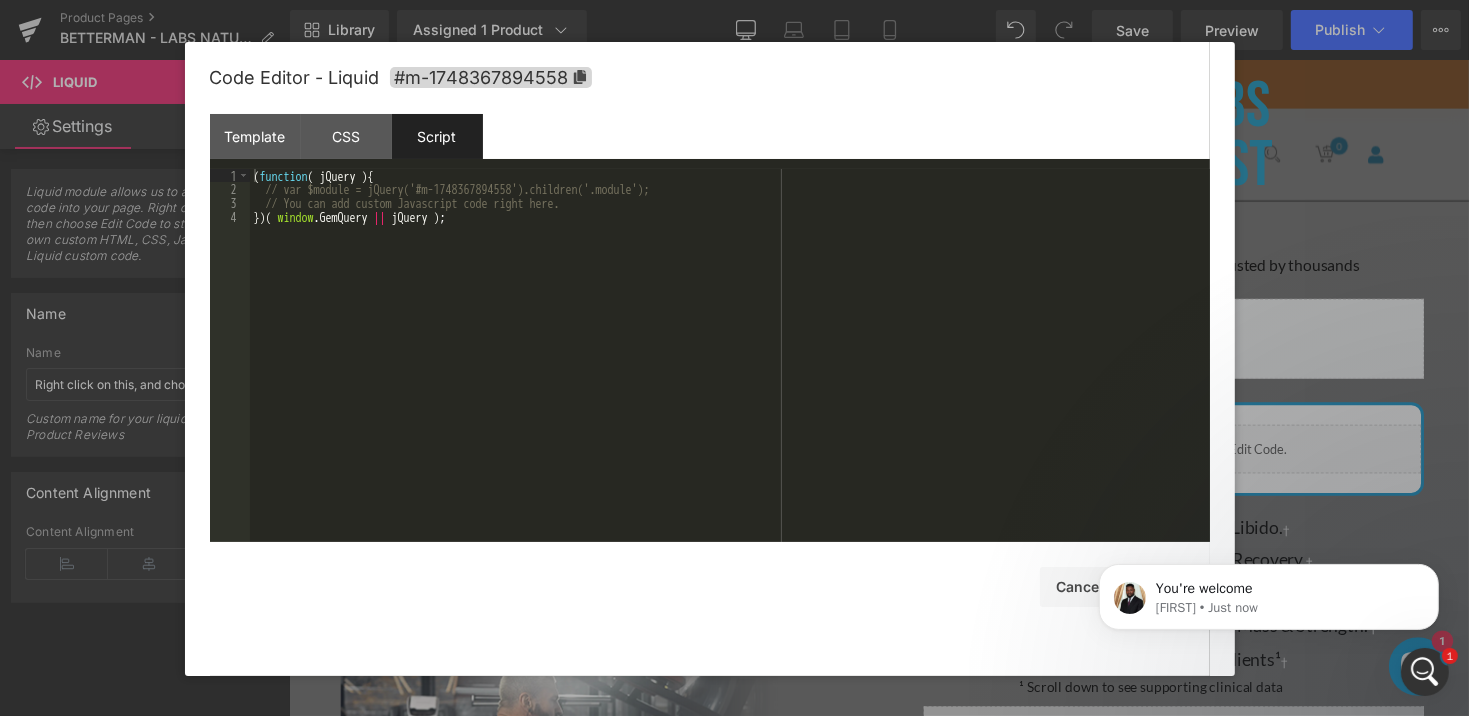 click at bounding box center (734, 358) 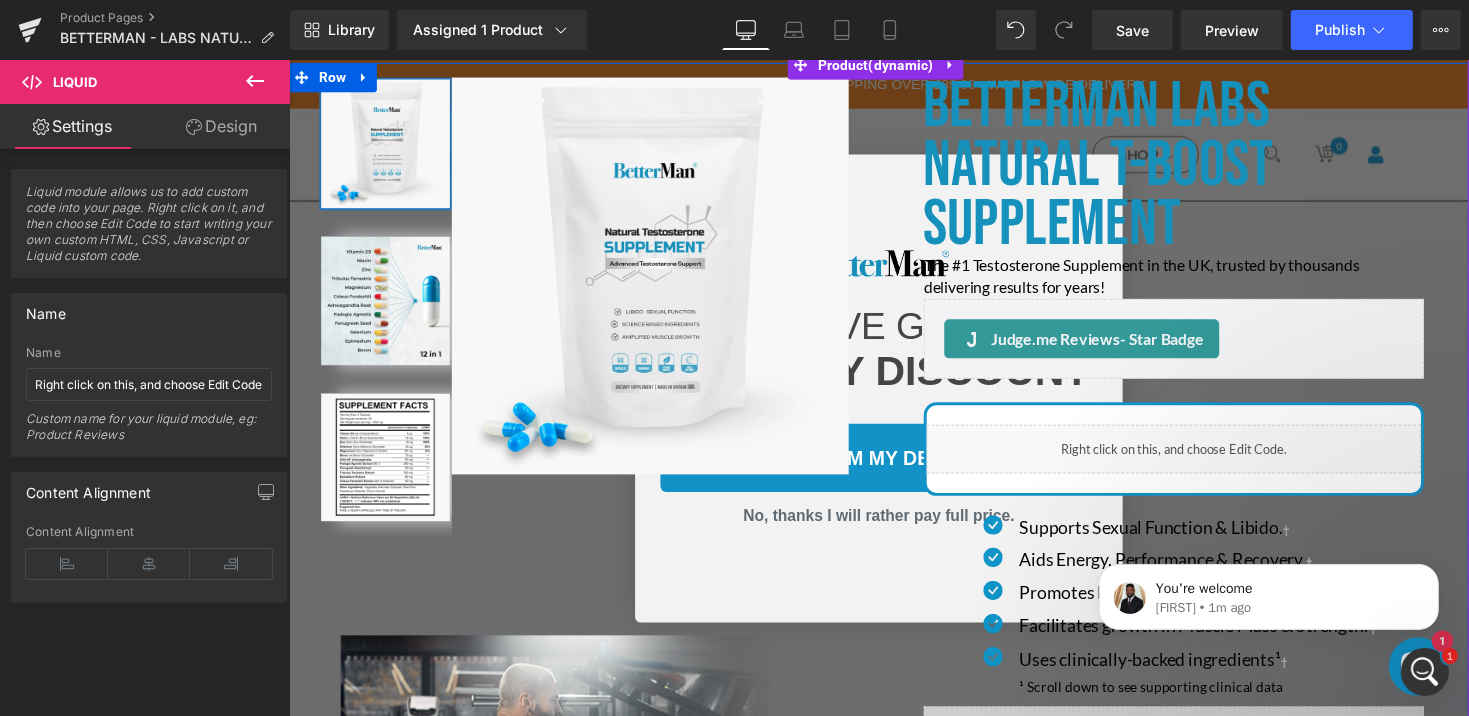 click on "(P) Image List
Sale Off
(P) Image" at bounding box center (590, 529) 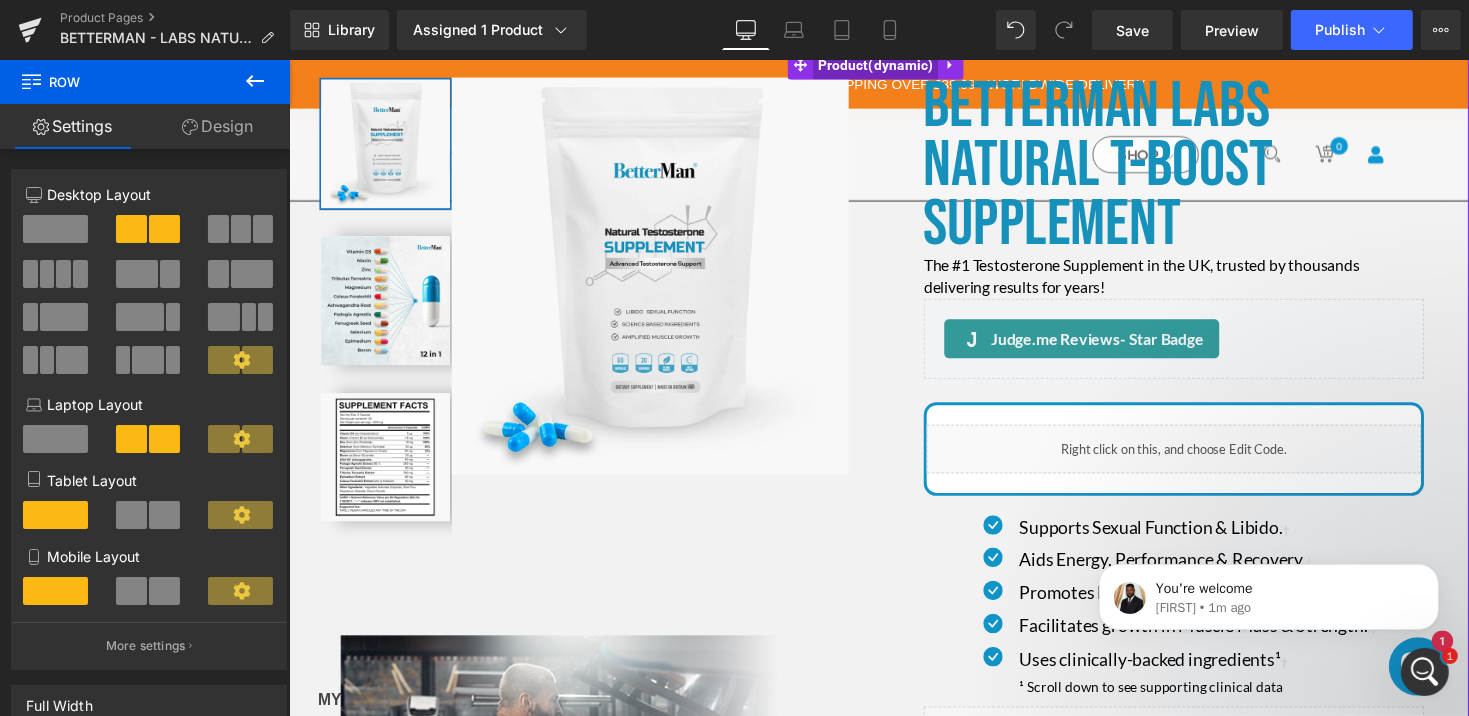 click on "Product" at bounding box center (889, 64) 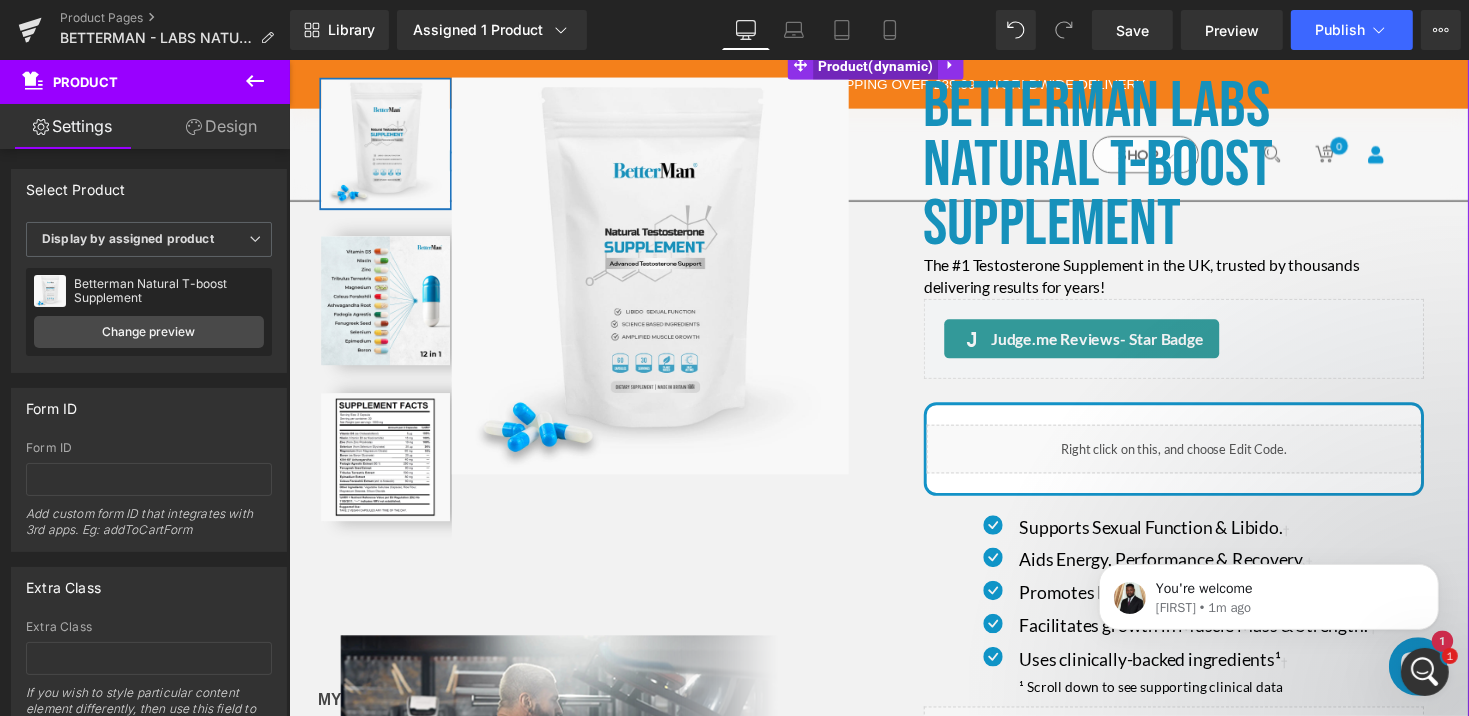 click on "Product" at bounding box center (889, 65) 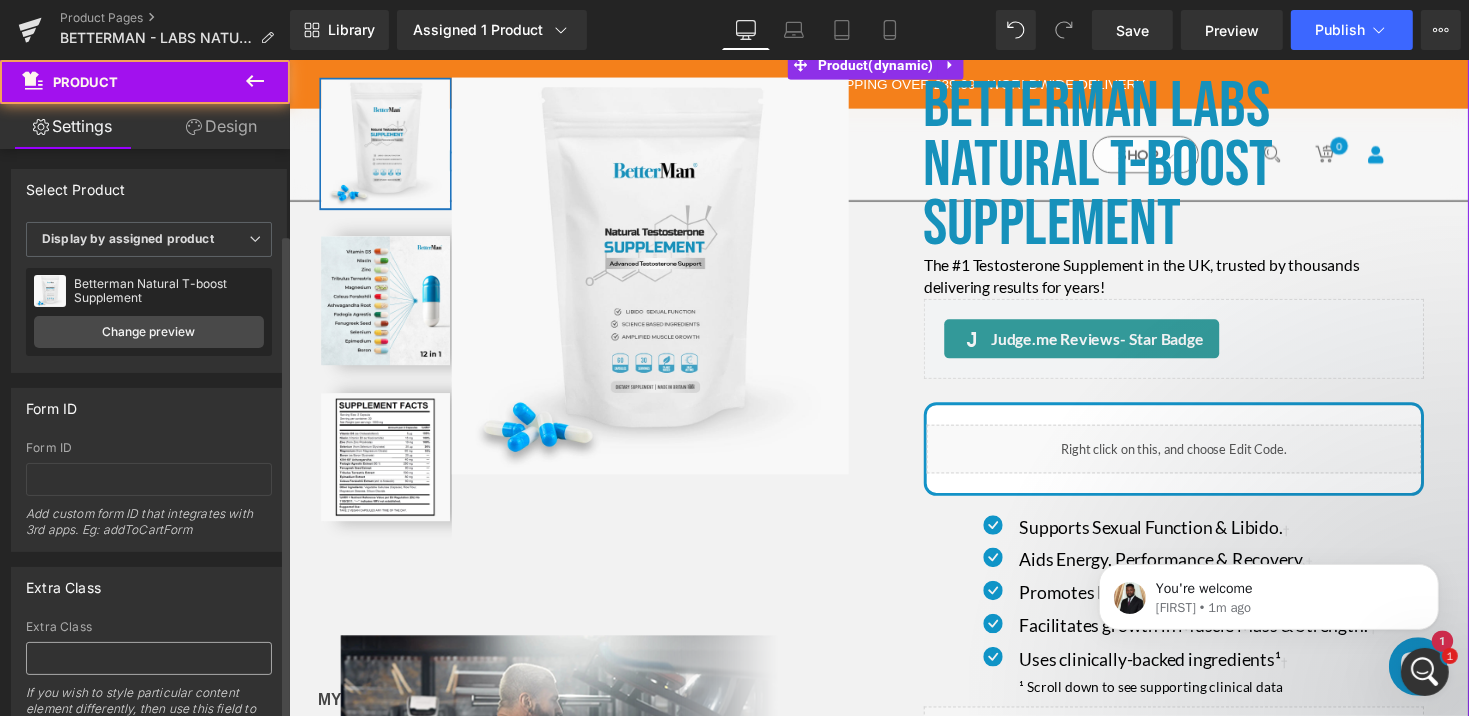 scroll, scrollTop: 99, scrollLeft: 0, axis: vertical 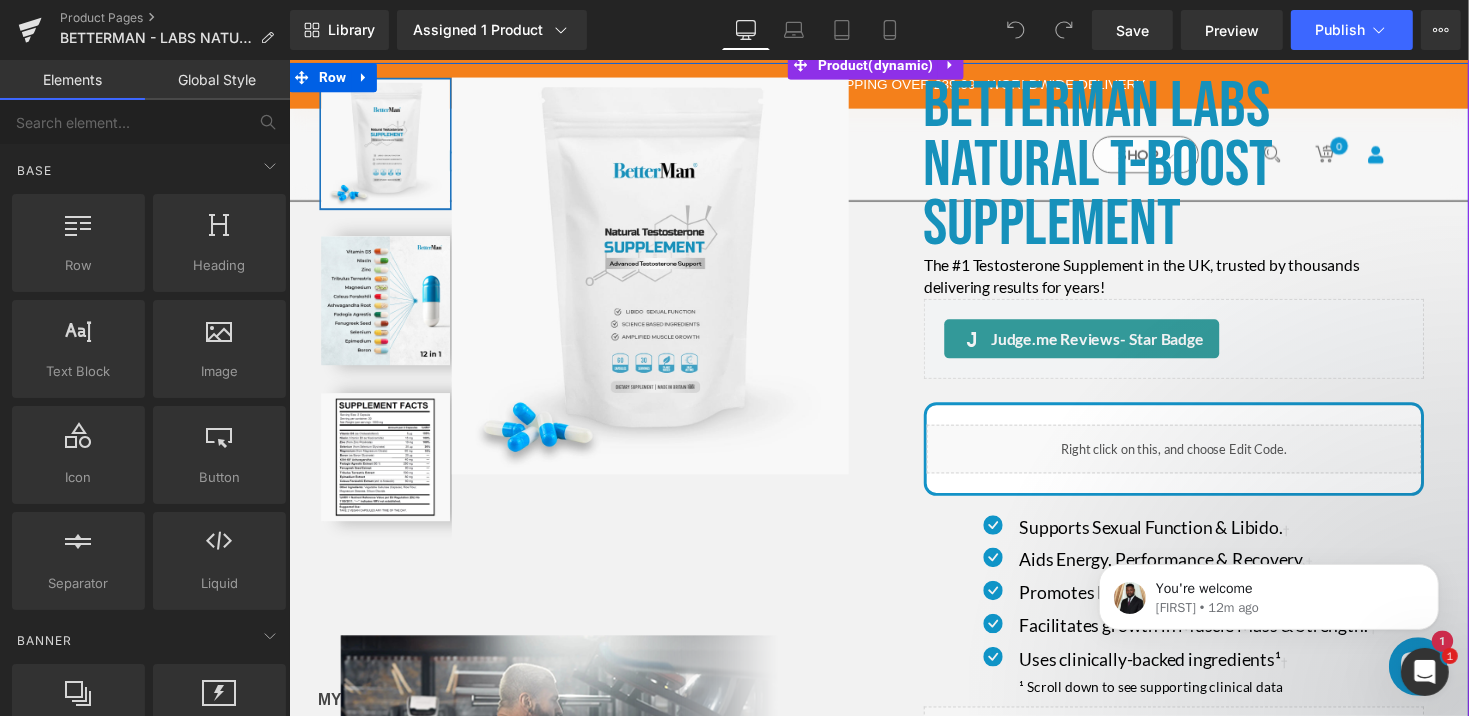 click on "Betterman Labs Natural T-boost Supplement Heading         The #1 Testosterone Supplement in the UK, trusted by thousands delivering results for years! Heading           Judge.me Reviews  - Star Badge Judge.me Reviews         Liquid         Image         Sold out Text Block         Row         Row
Icon
Supports Sexual Function & Libido.  †
Text Block
Icon
Aids Energy, Performance & Recovery.  †
Text Block
Icon" at bounding box center (1195, 557) 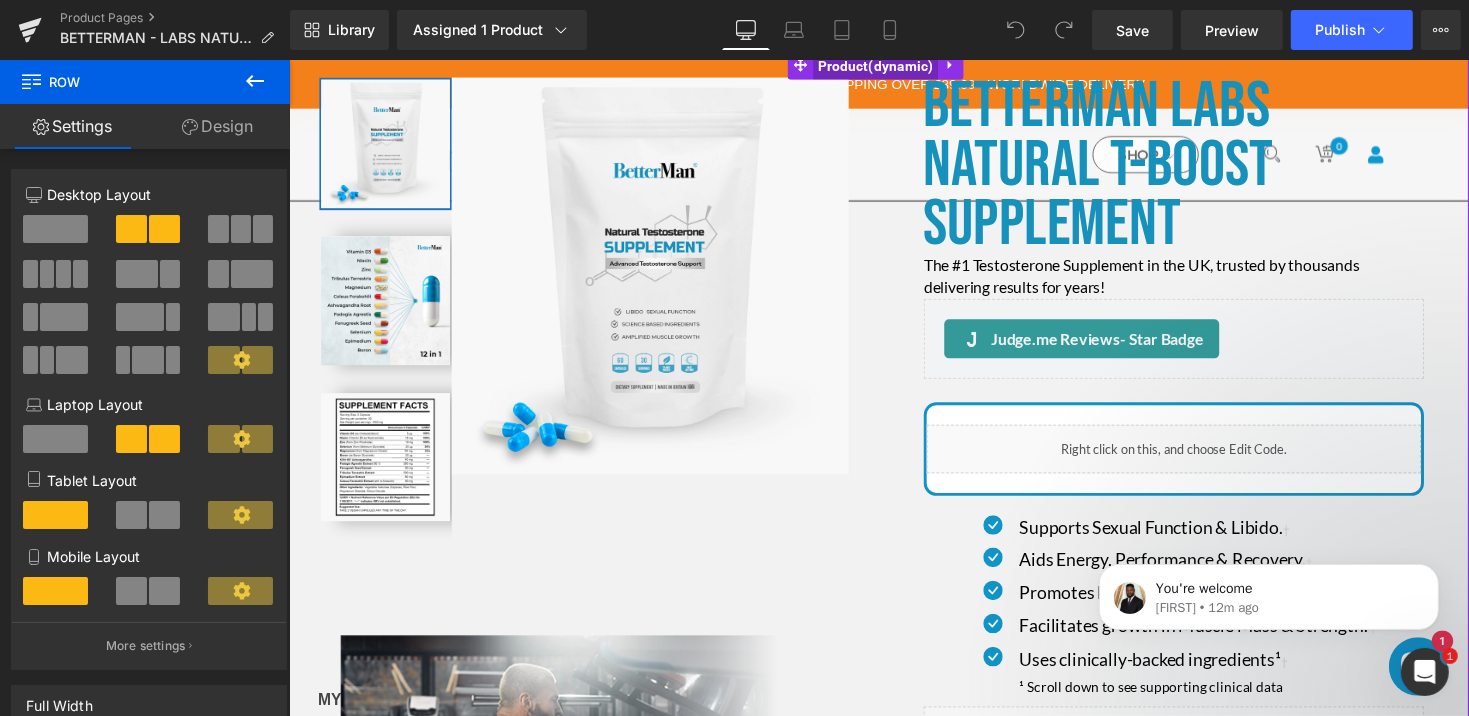 click on "Product" at bounding box center [889, 65] 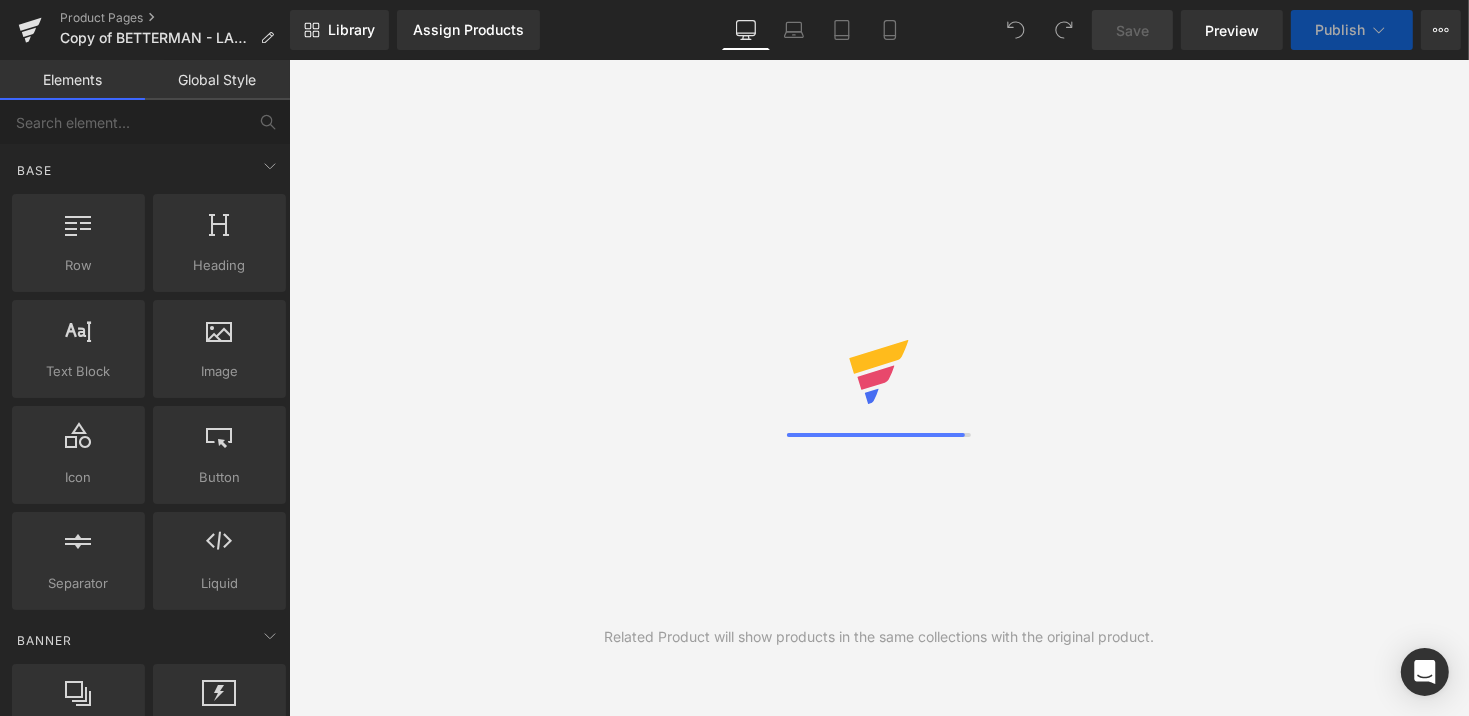 scroll, scrollTop: 0, scrollLeft: 0, axis: both 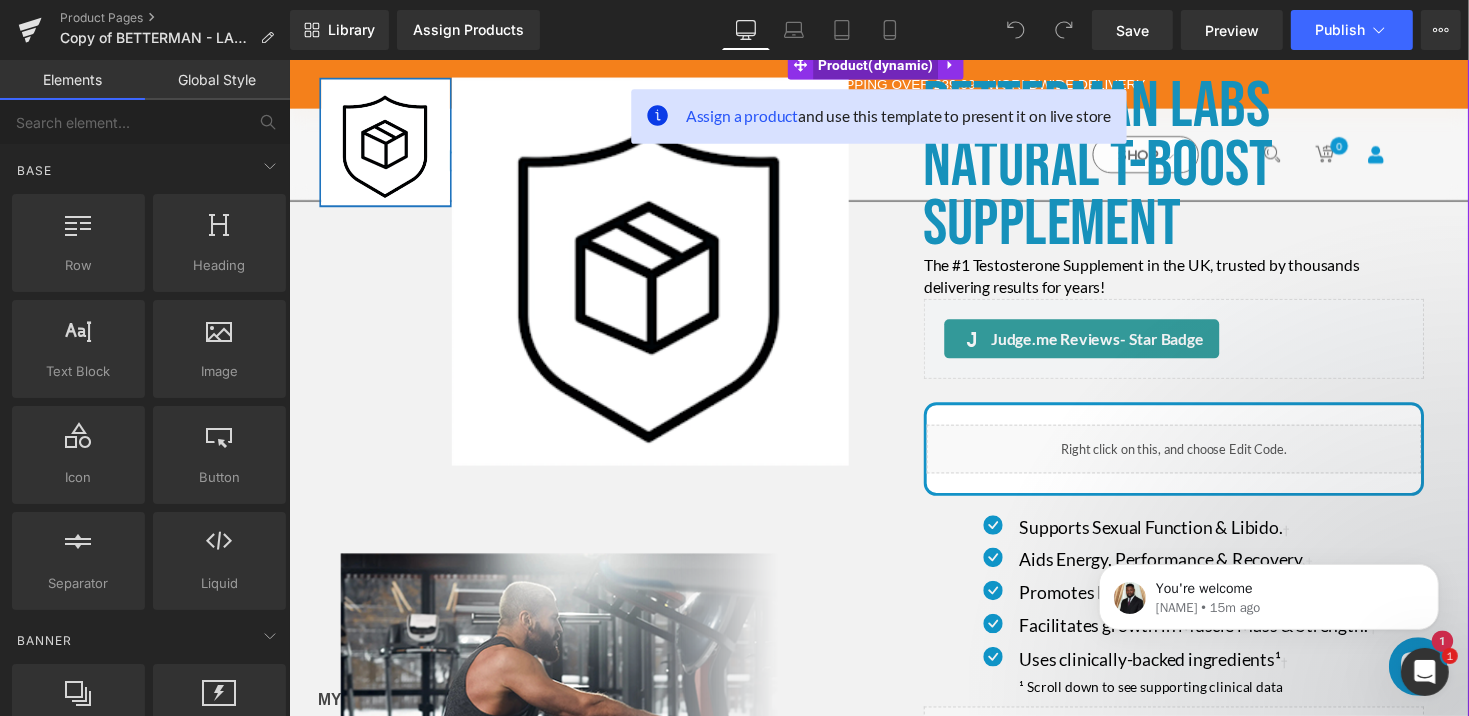 click on "Product" at bounding box center (889, 64) 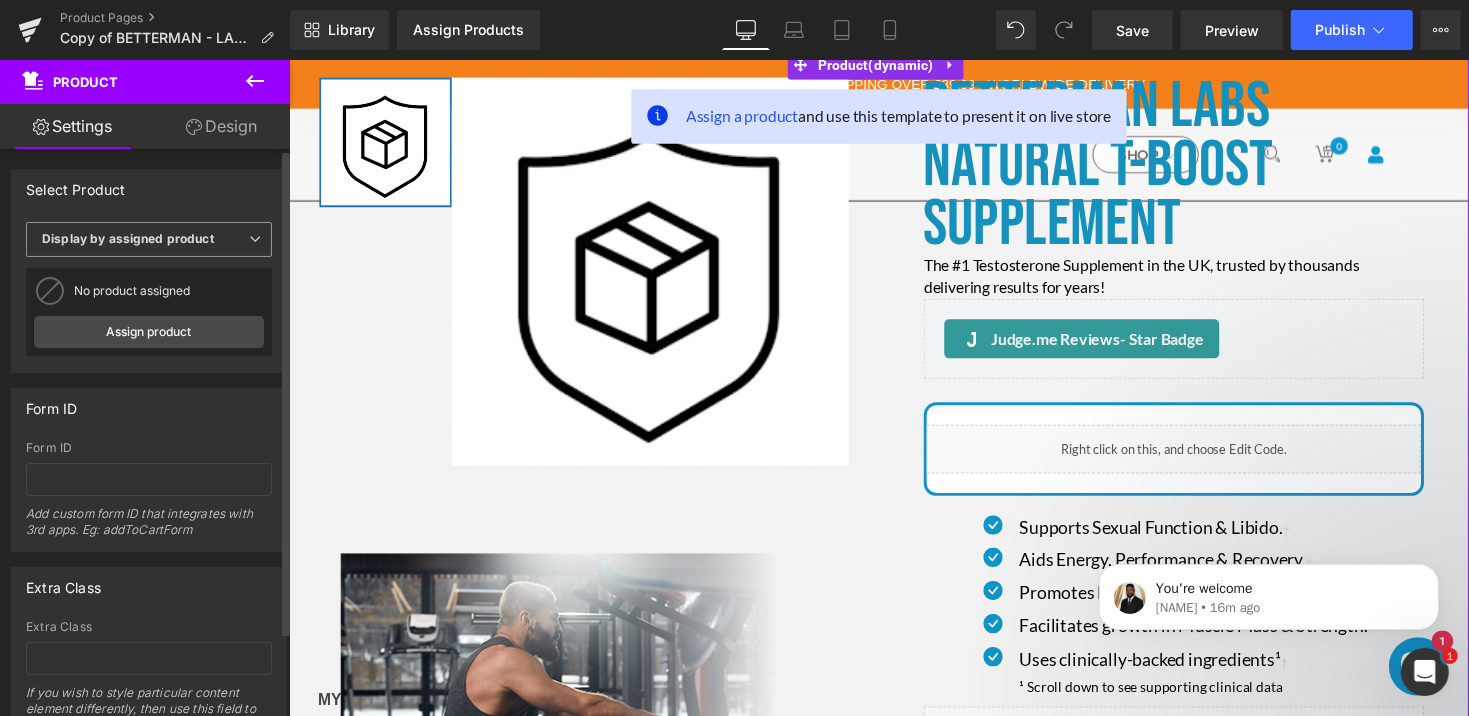 click on "Display by assigned product" at bounding box center [149, 239] 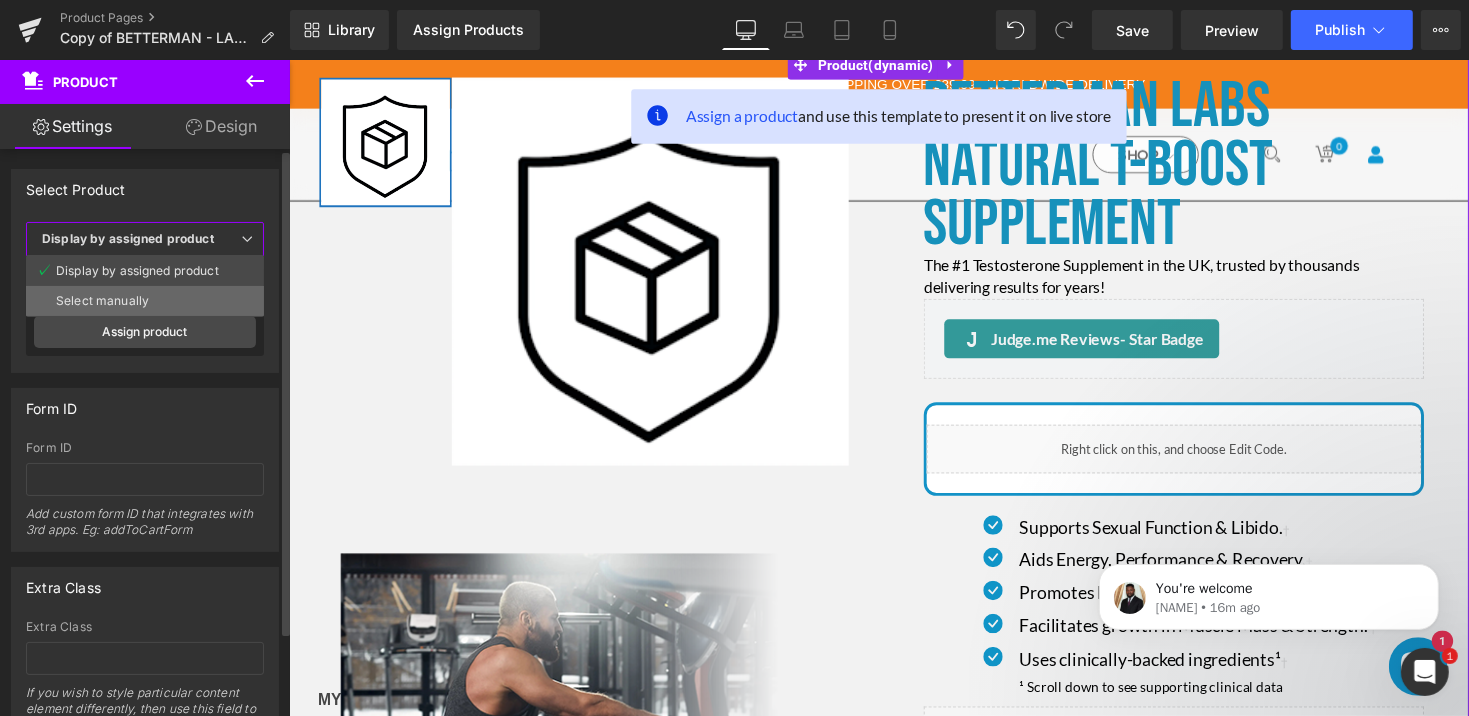 click on "Select manually" at bounding box center [145, 301] 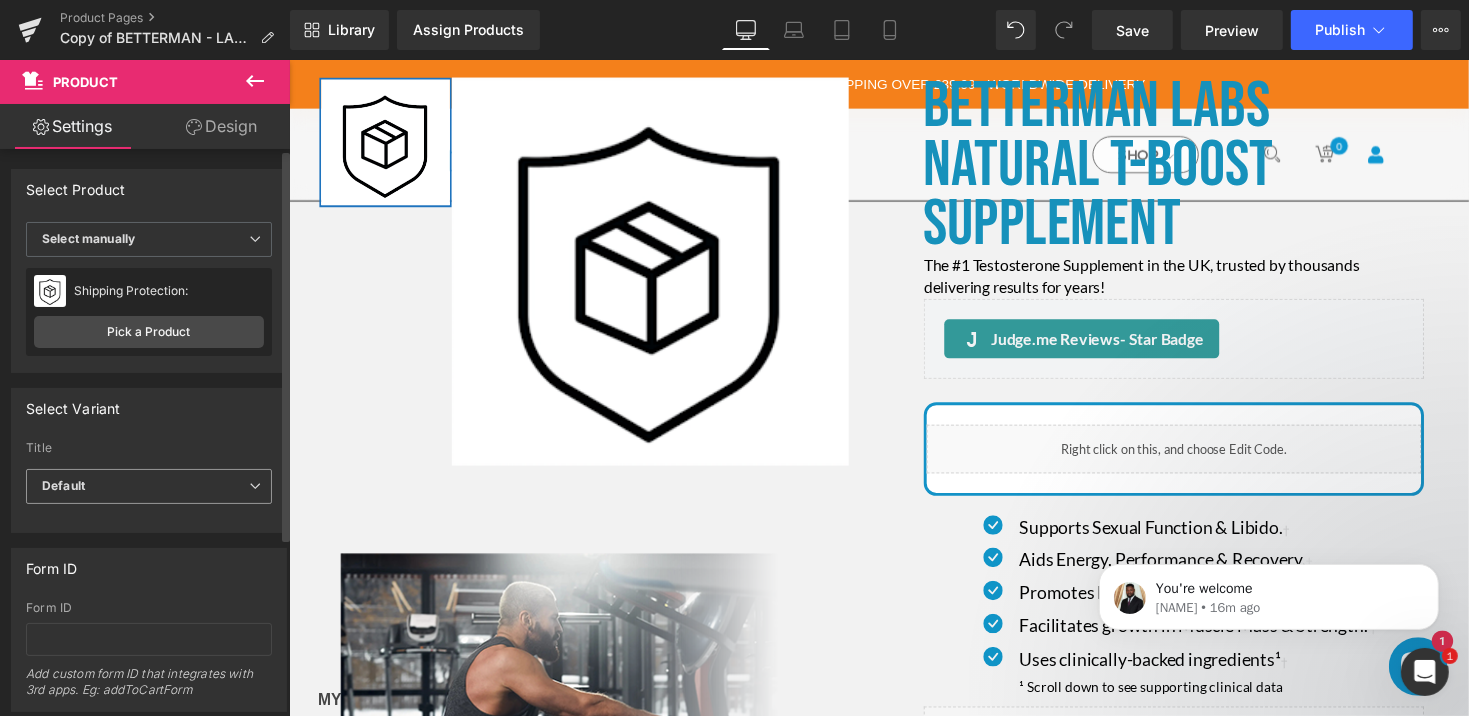 click on "Default" at bounding box center [149, 486] 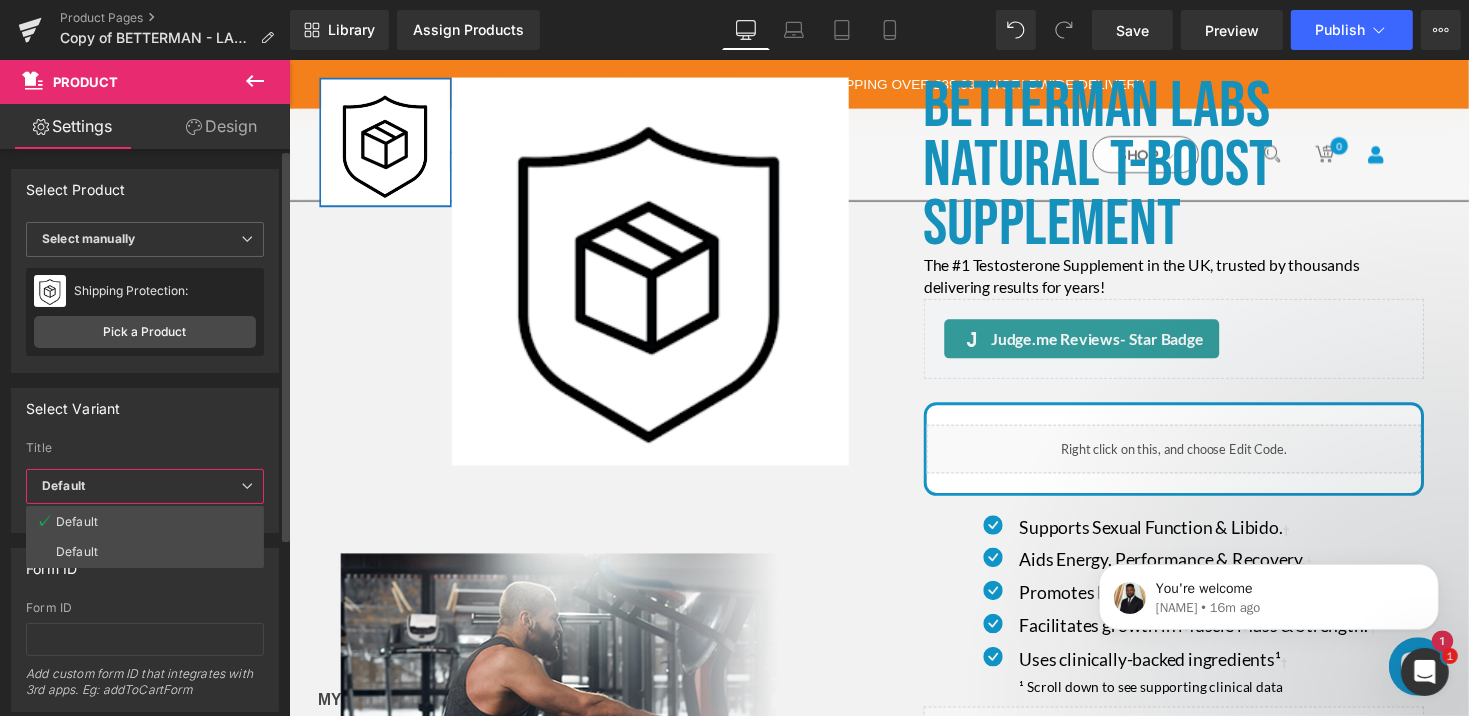 click on "Select Variant" at bounding box center (145, 408) 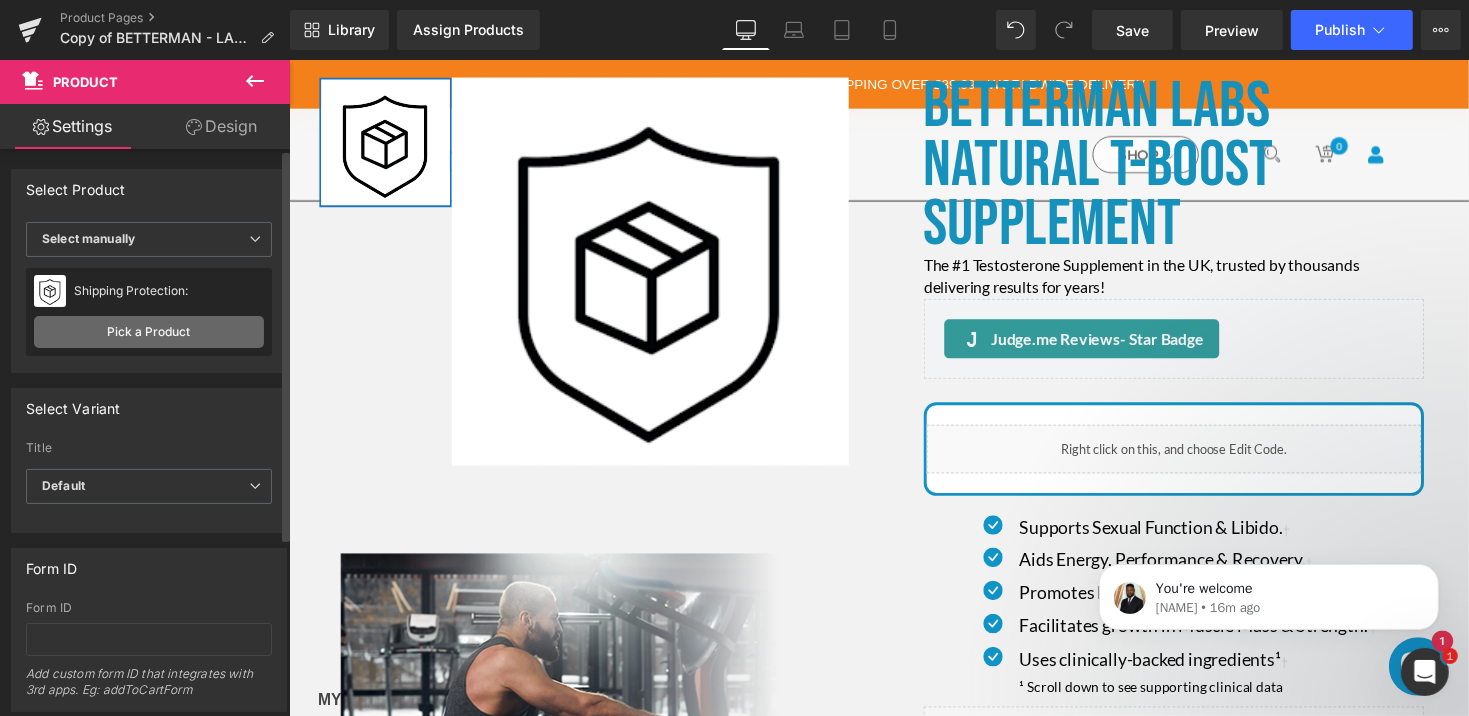 click on "Pick a Product" at bounding box center [149, 332] 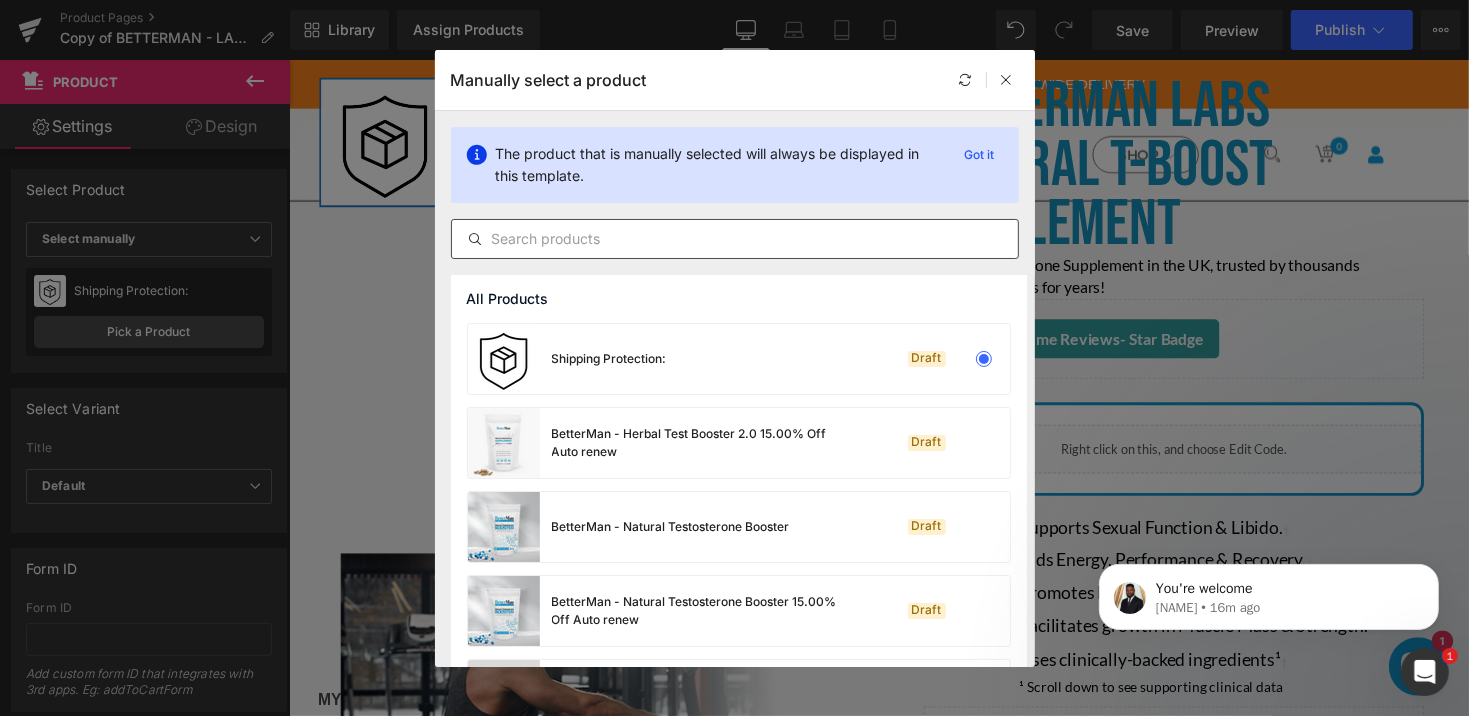 click at bounding box center (735, 239) 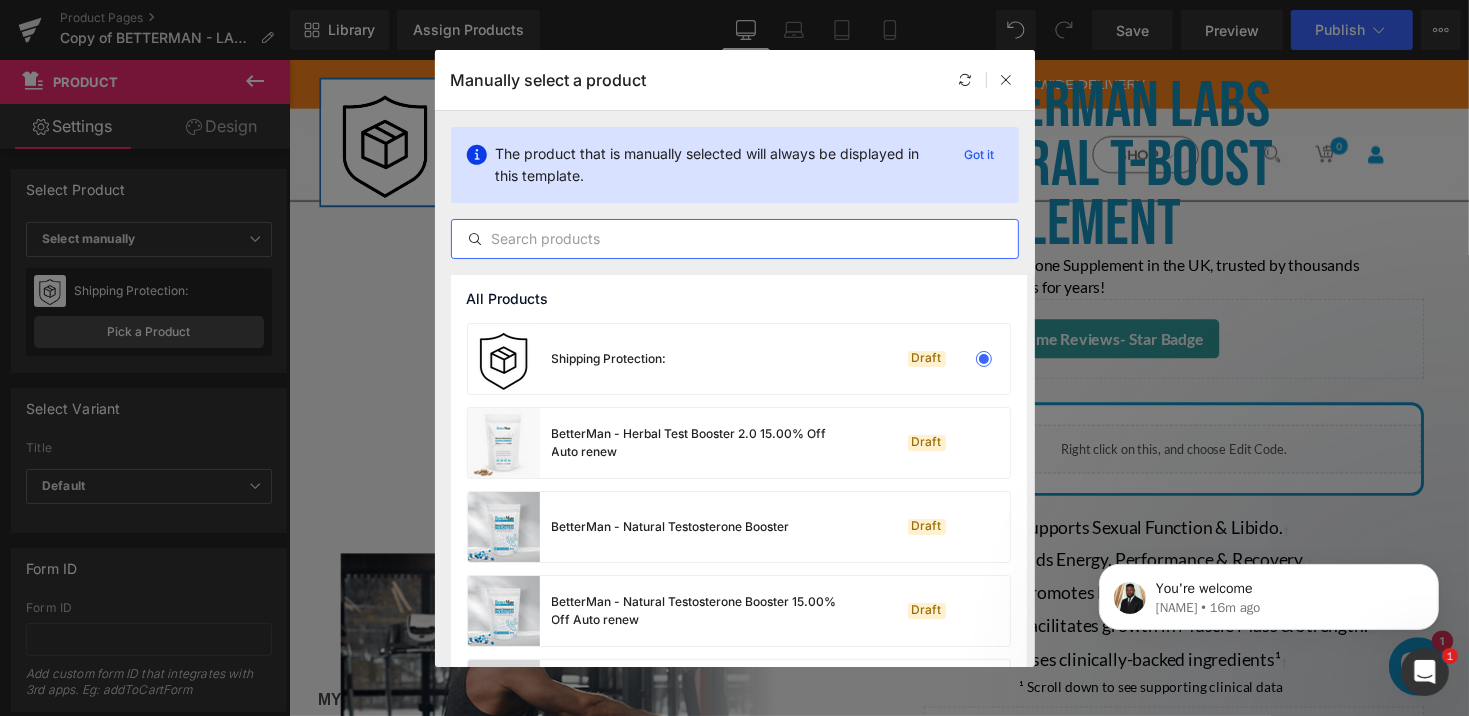paste on "betterman-herbal-test-booster-2-0" 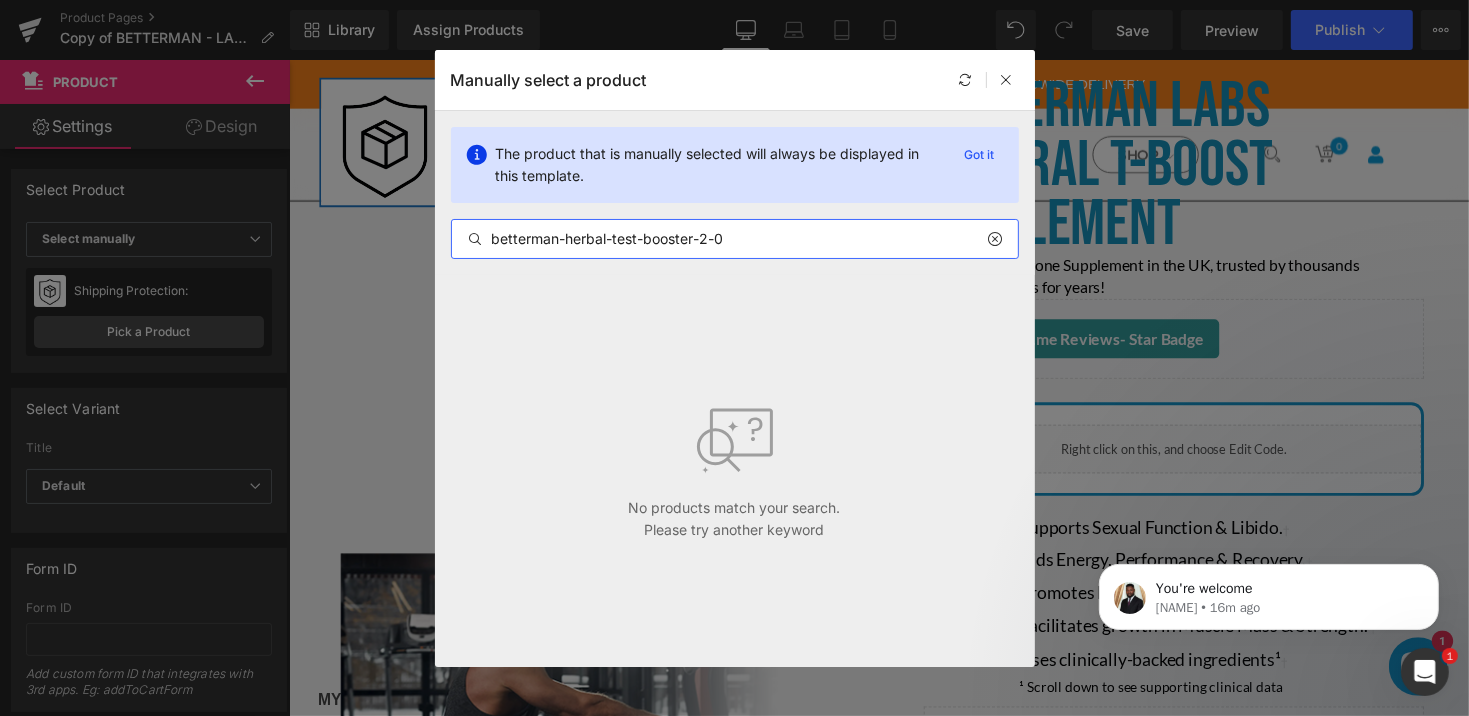 type on "betterman-herbal-test-booster-2-0" 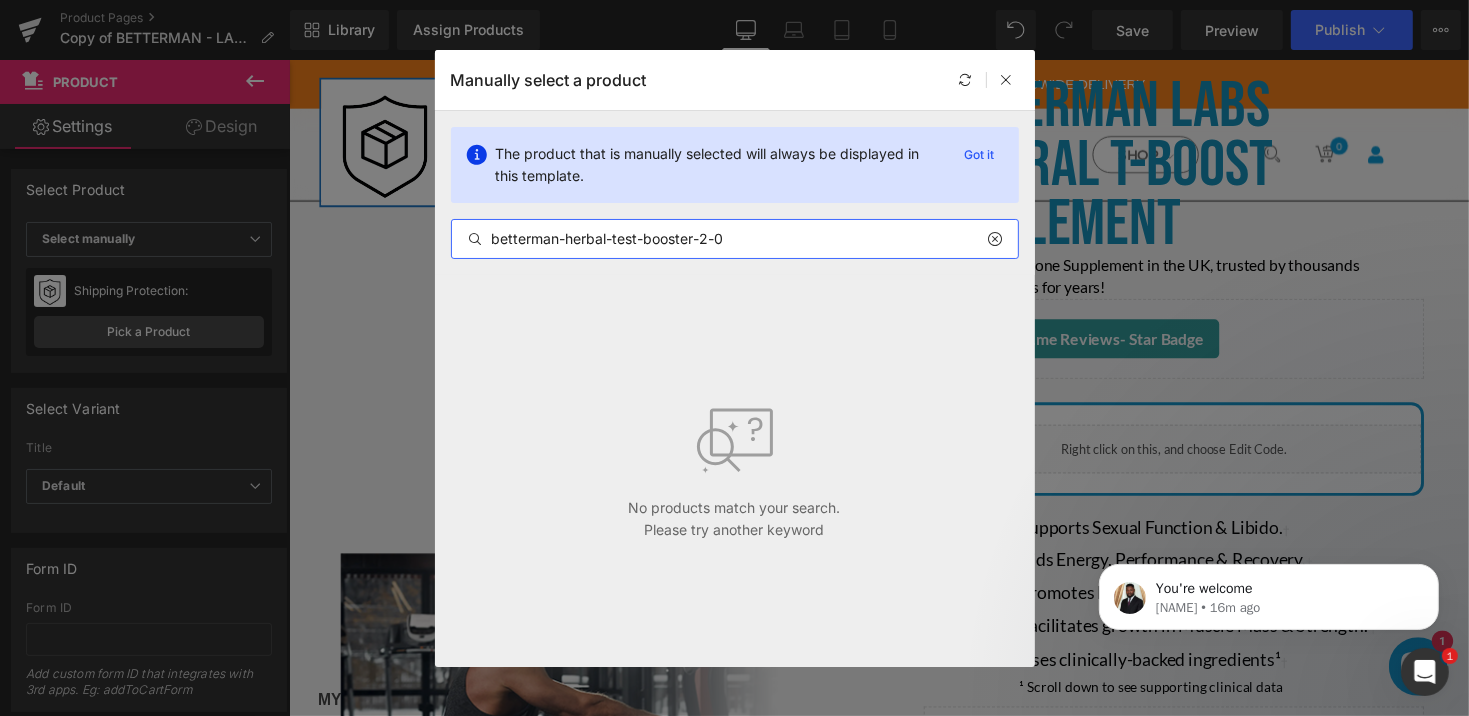 drag, startPoint x: 735, startPoint y: 238, endPoint x: 422, endPoint y: 238, distance: 313 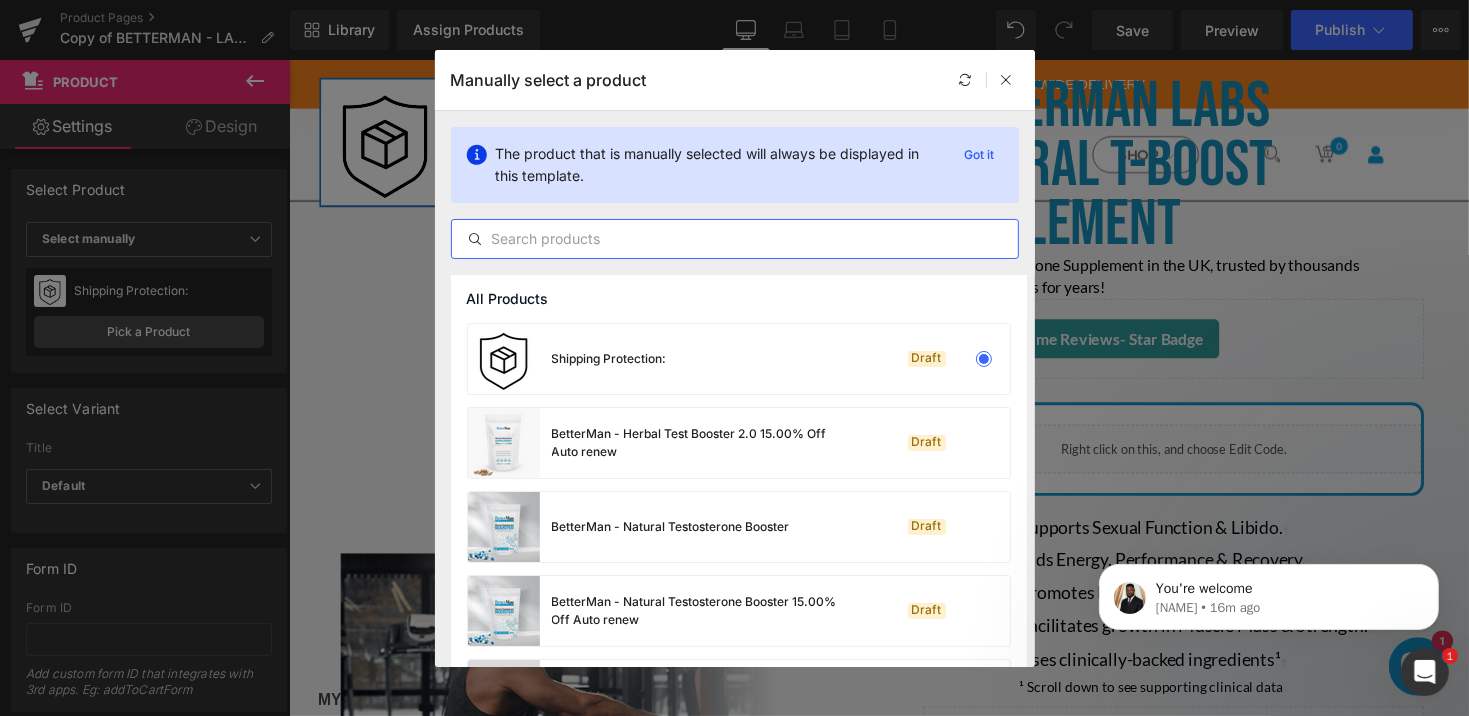 paste on "Betterman Labs Natural T-boost Supplement" 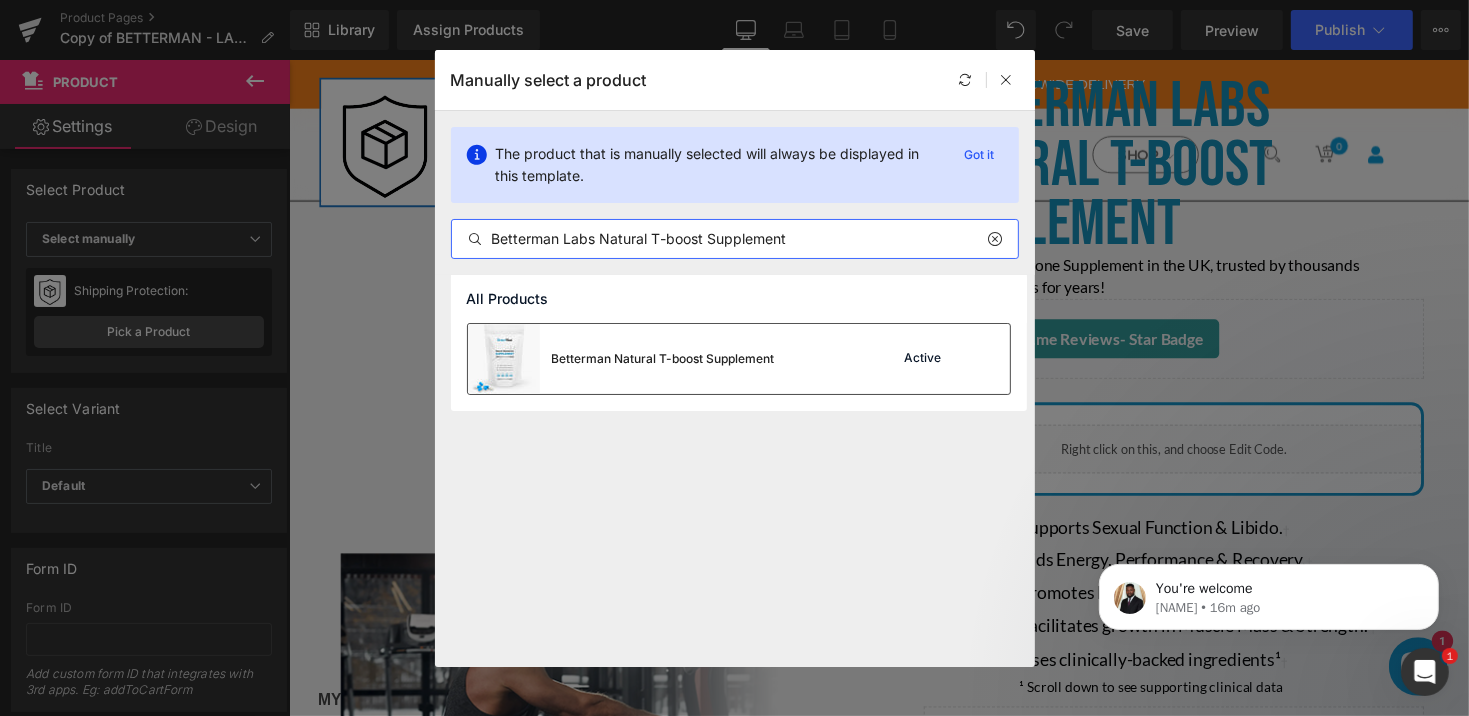 type on "Betterman Labs Natural T-boost Supplement" 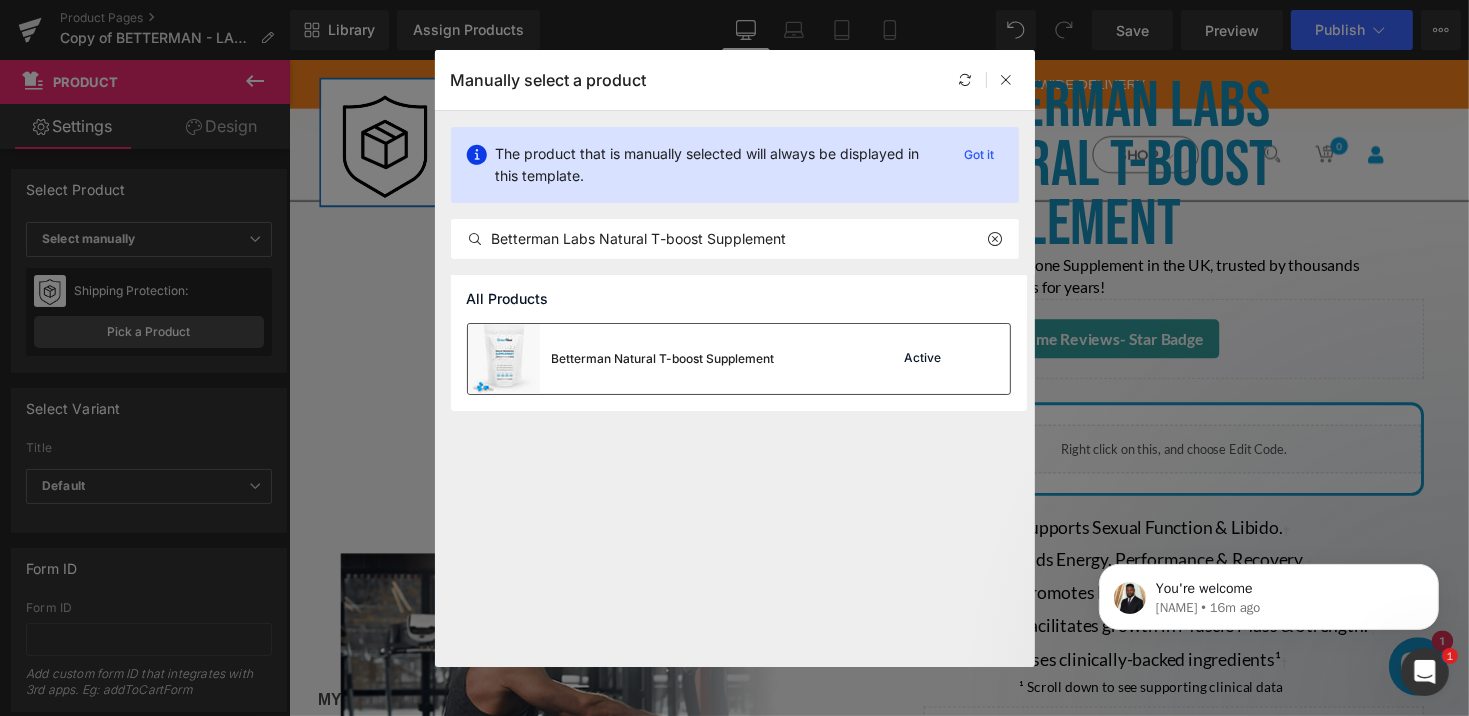 click on "Betterman Natural T-boost Supplement" at bounding box center (663, 359) 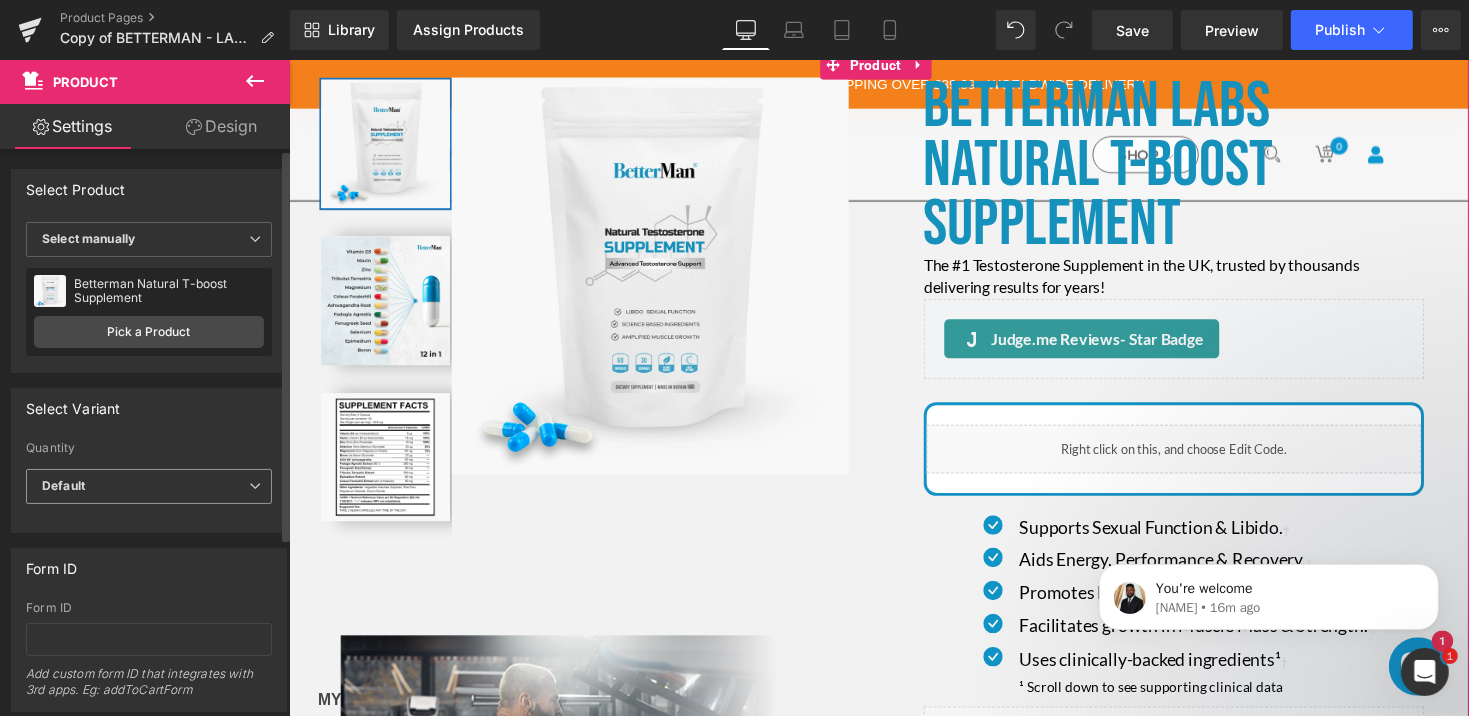 click on "Default" at bounding box center (149, 486) 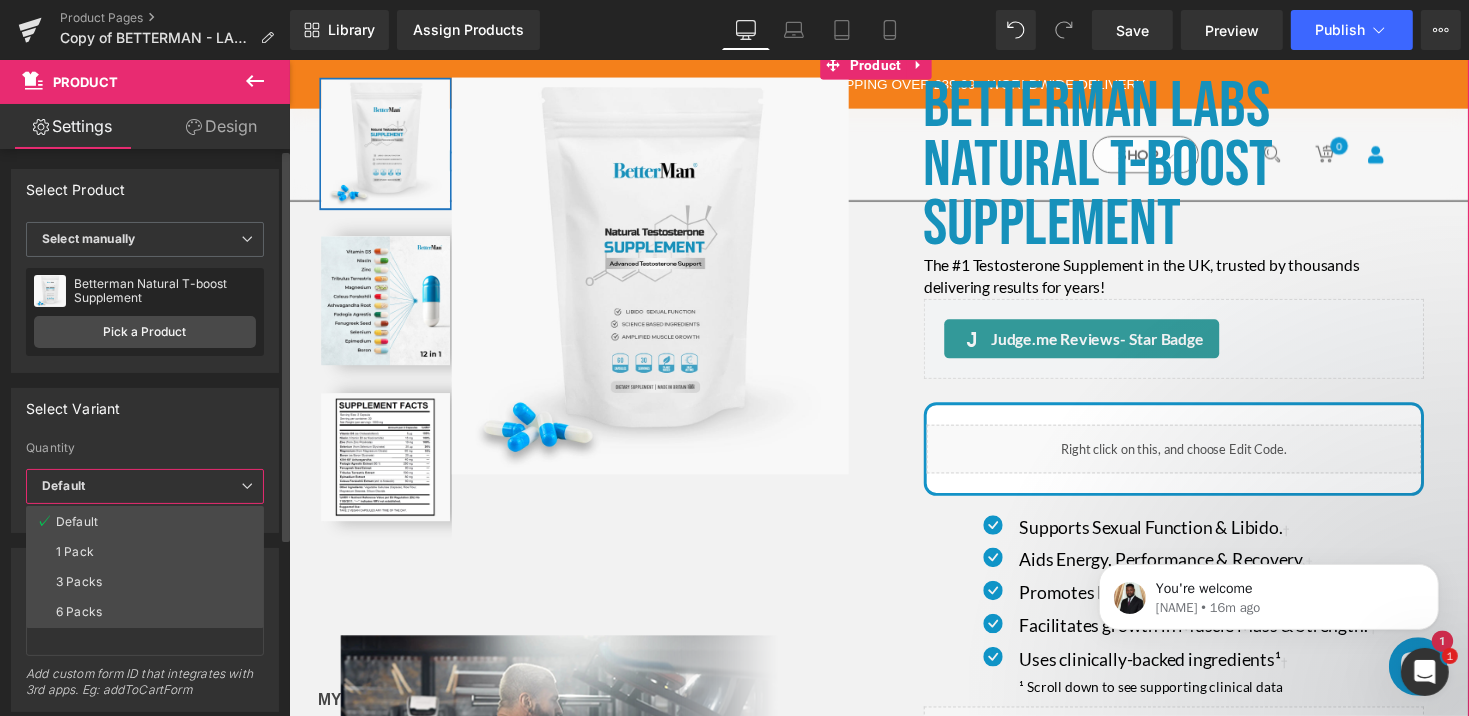 click on "3 Packs" at bounding box center [145, 582] 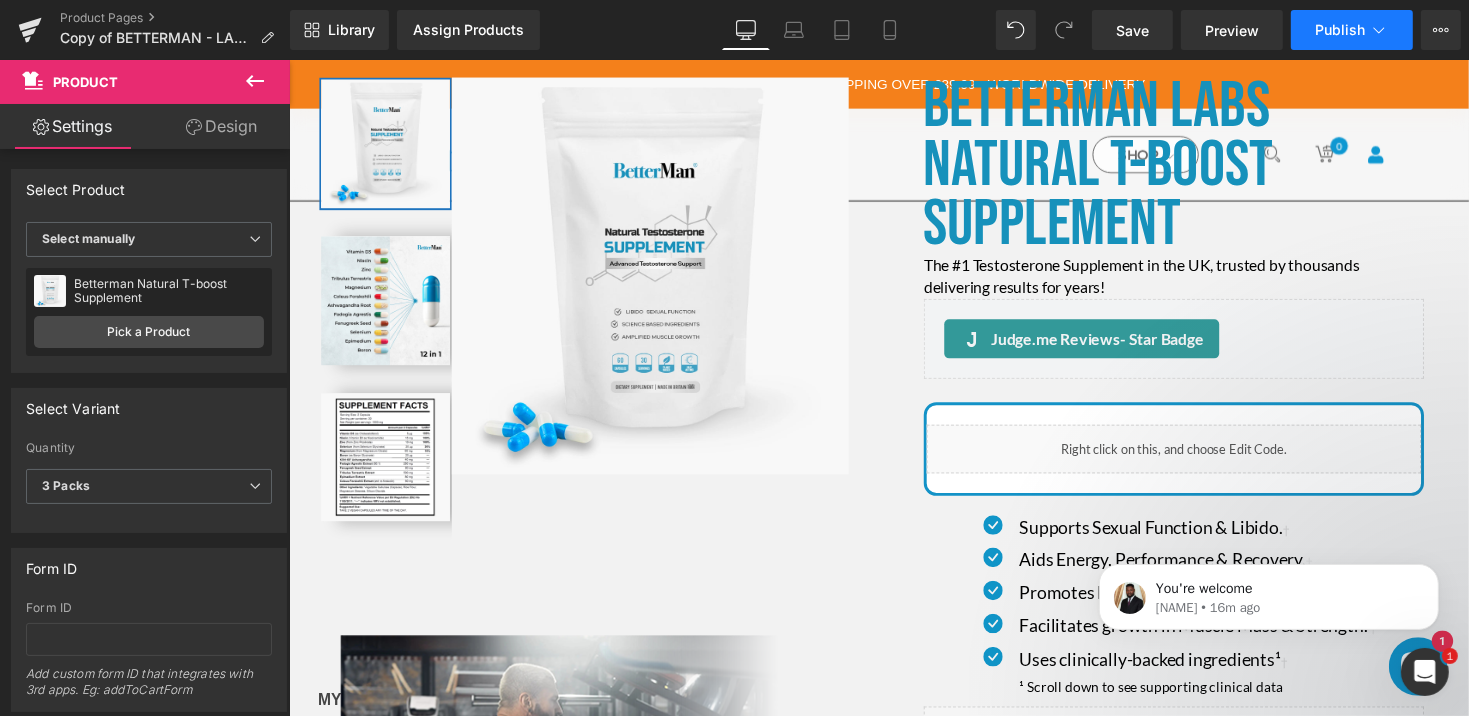 click on "Publish" at bounding box center (1352, 30) 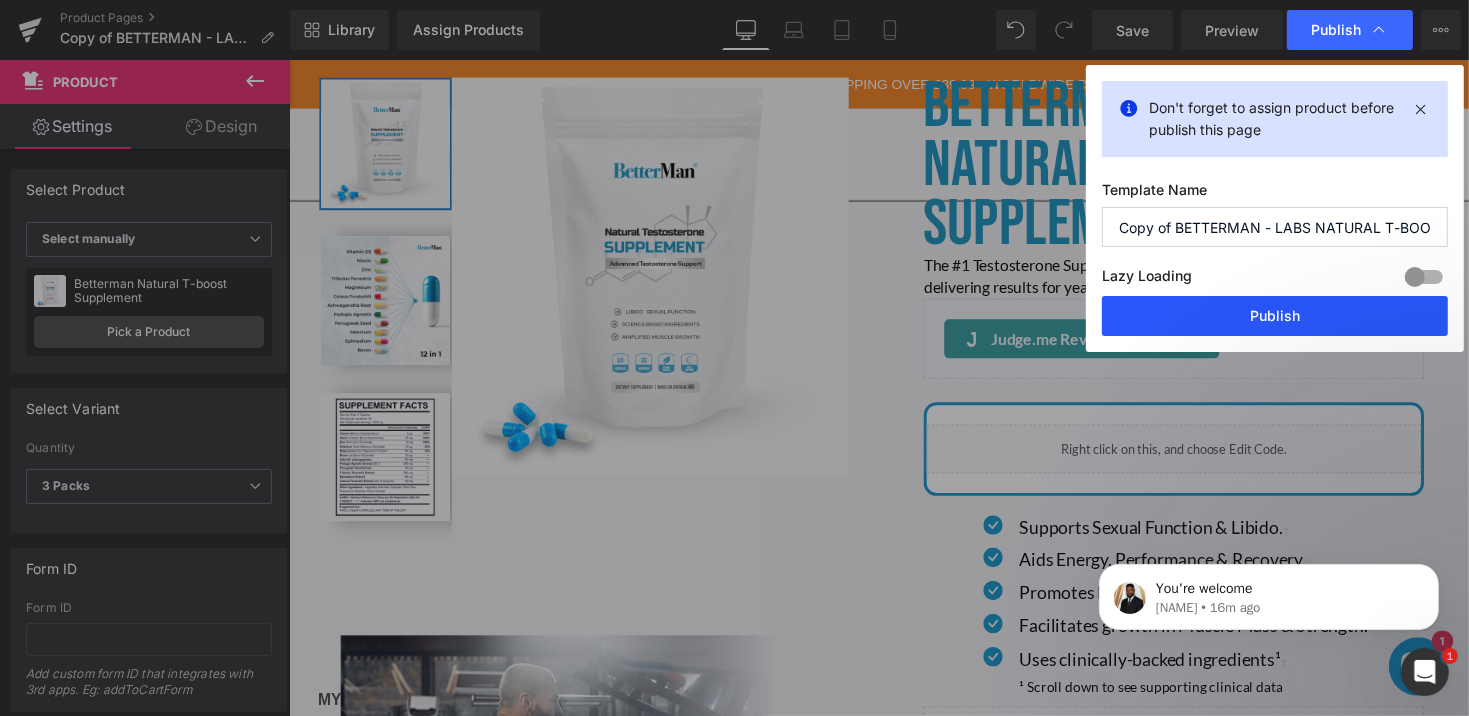 click on "Publish" at bounding box center (1275, 316) 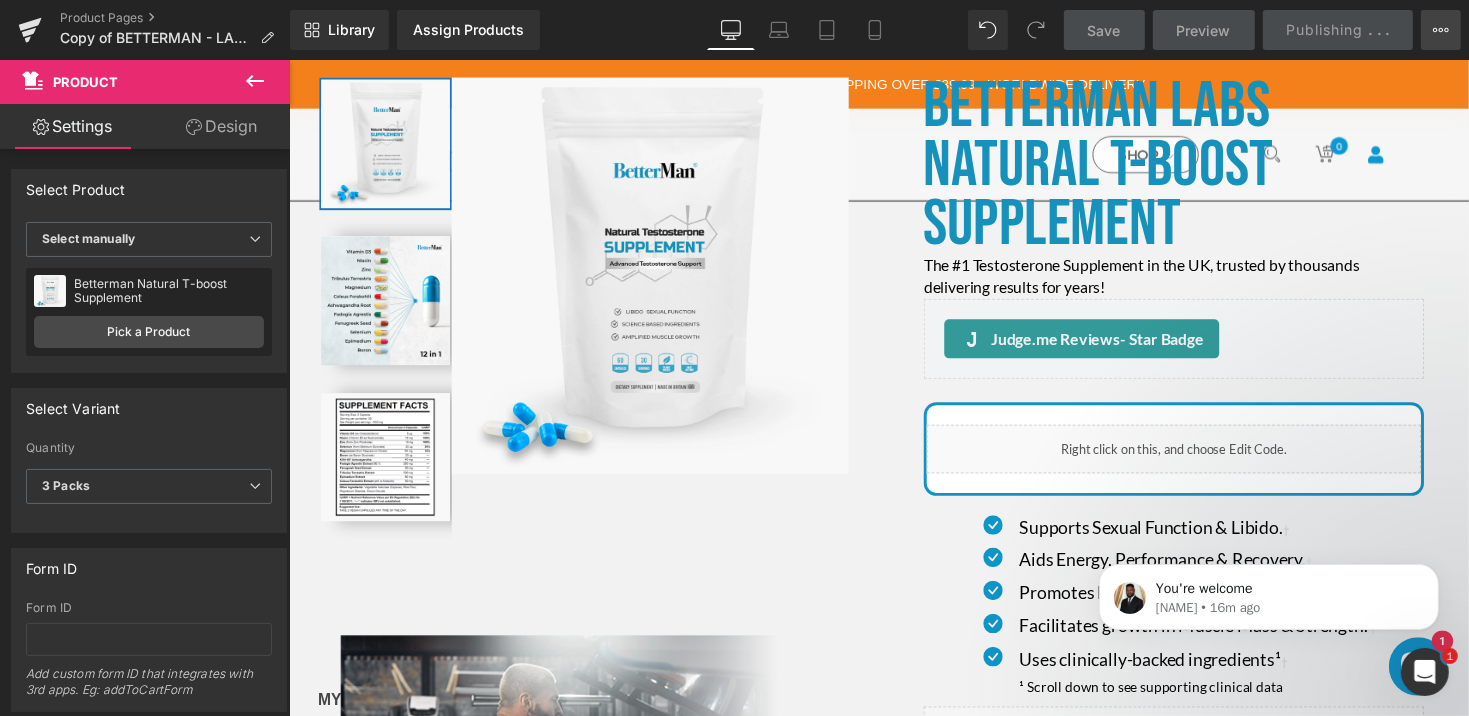 click on "View Live Page View with current Template Save Template to Library Schedule Publish  Optimize  Publish Settings Shortcuts" at bounding box center (1441, 30) 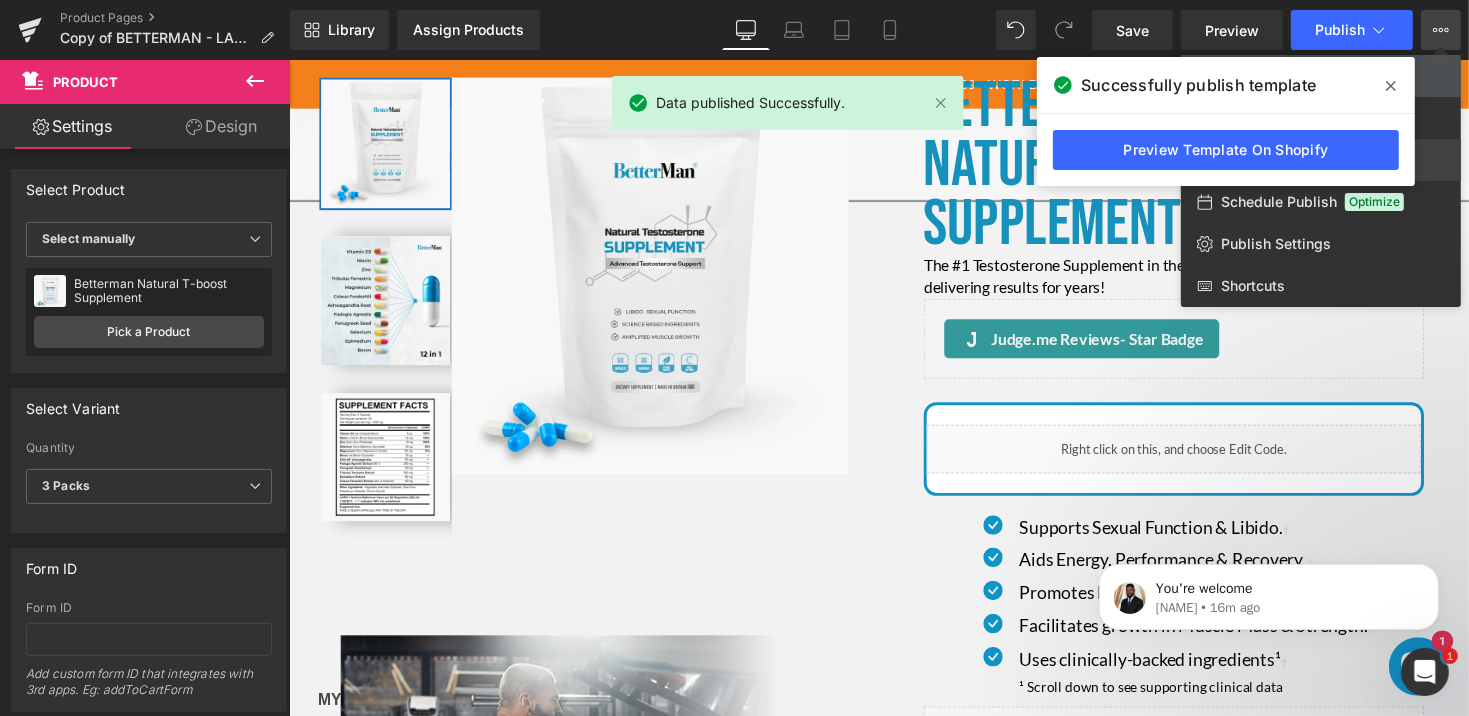 click on "Save Template to Library" at bounding box center (1321, 160) 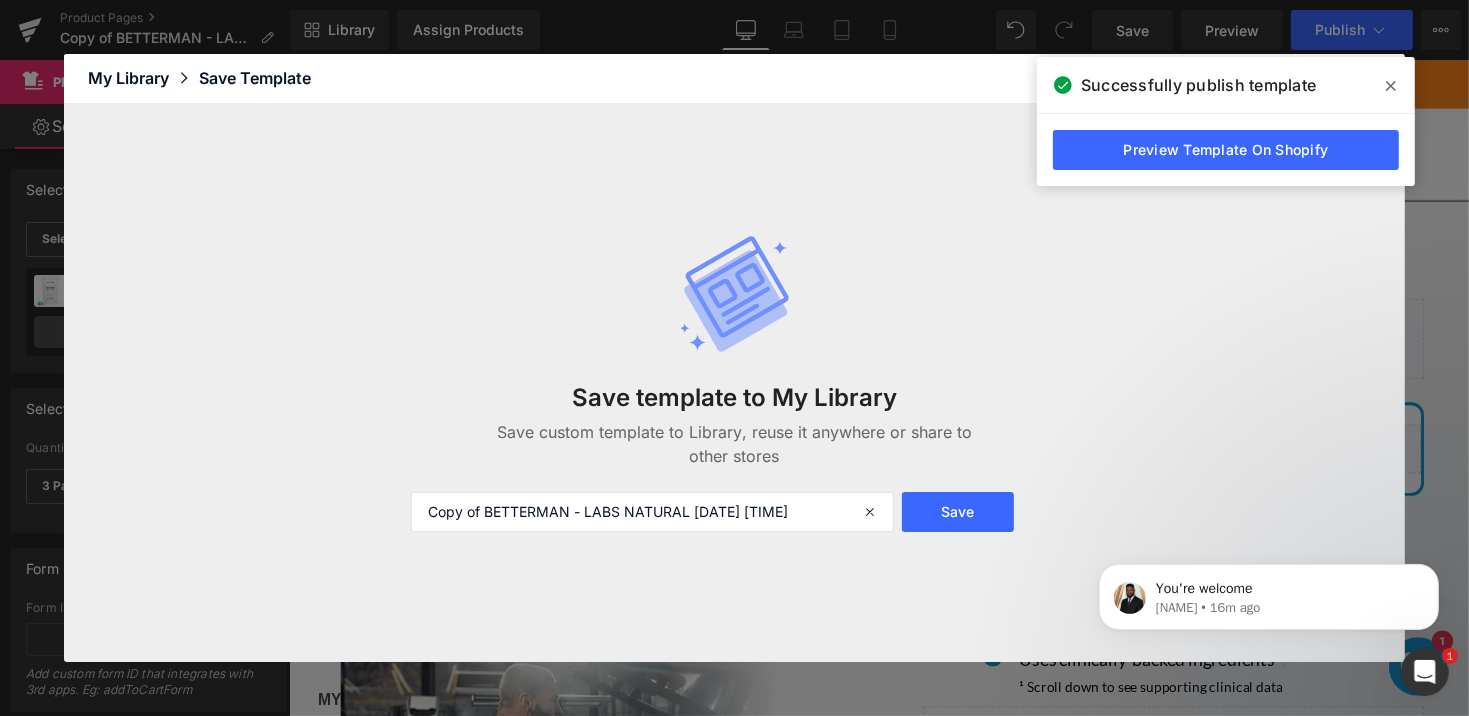 click 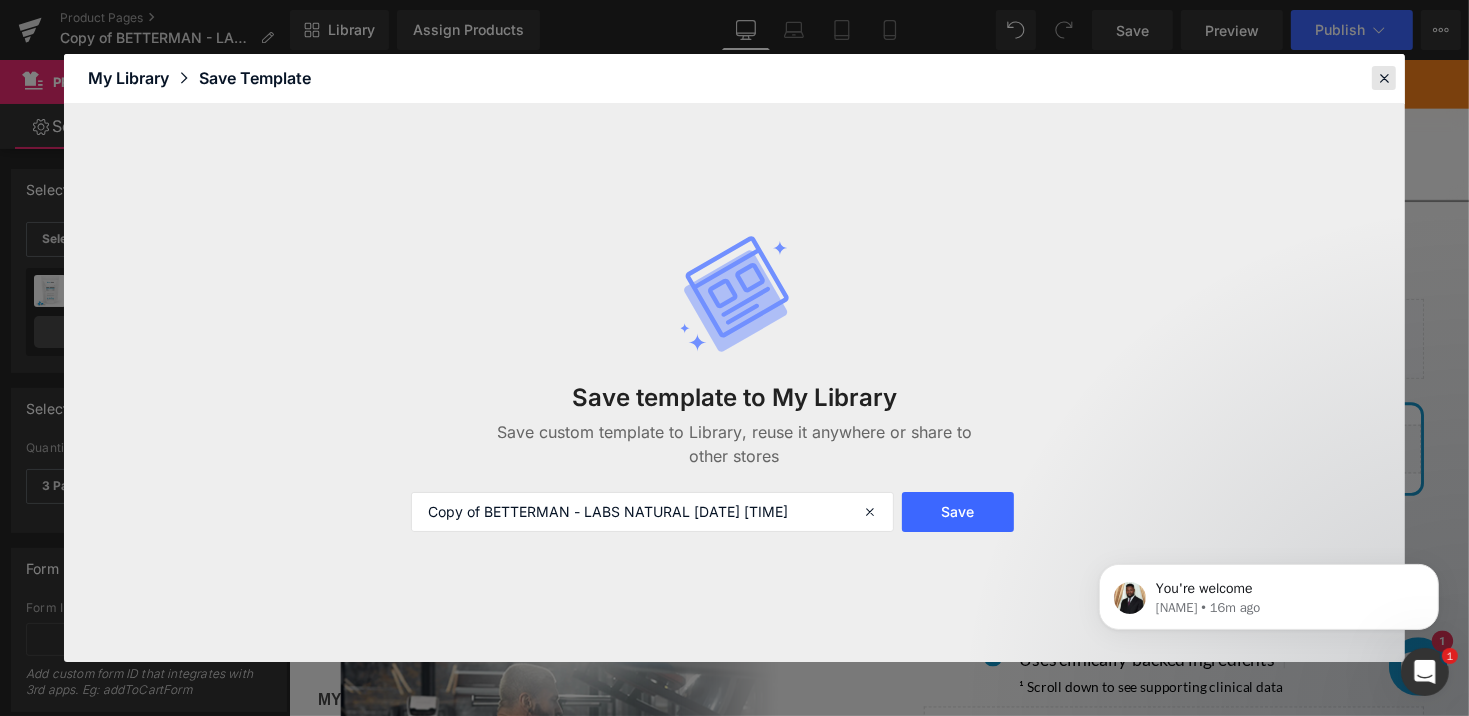 click 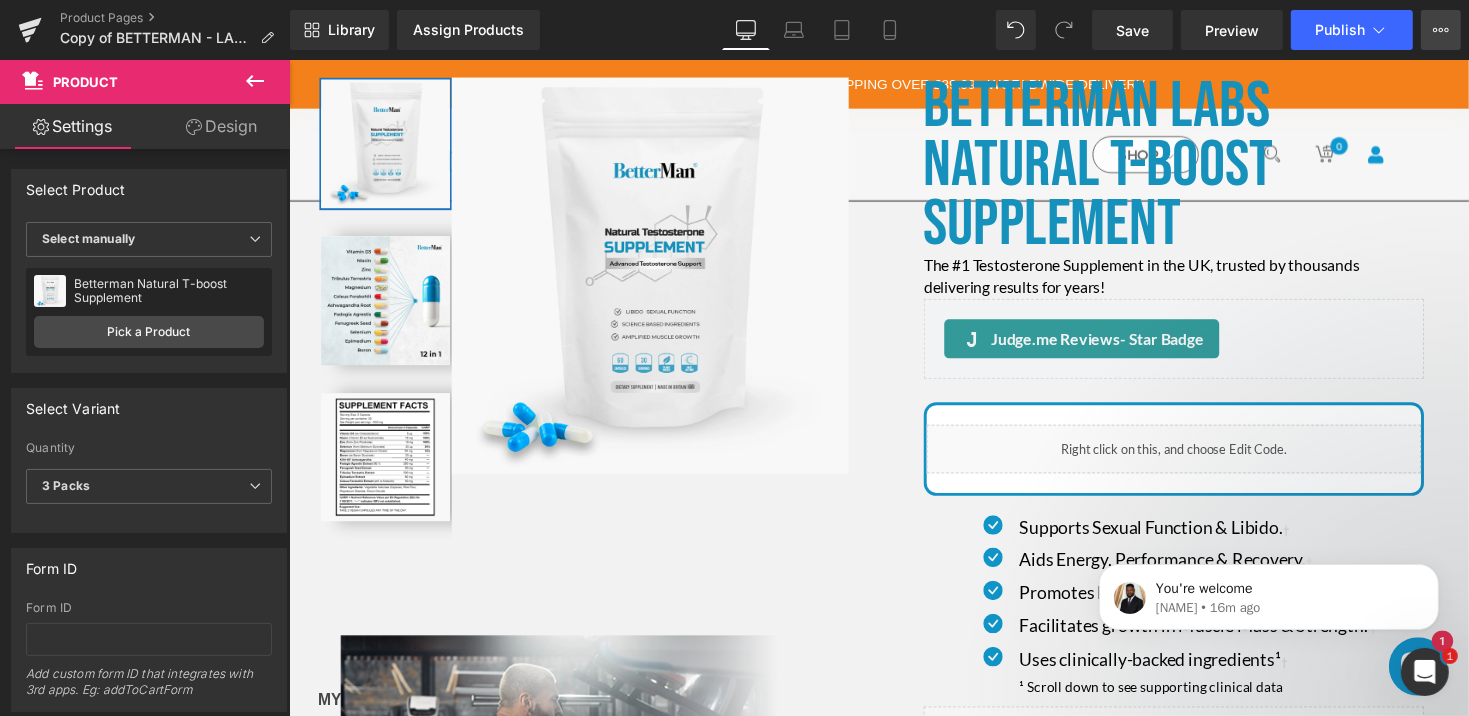 click on "View Live Page View with current Template Save Template to Library Schedule Publish  Optimize  Publish Settings Shortcuts" at bounding box center [1441, 30] 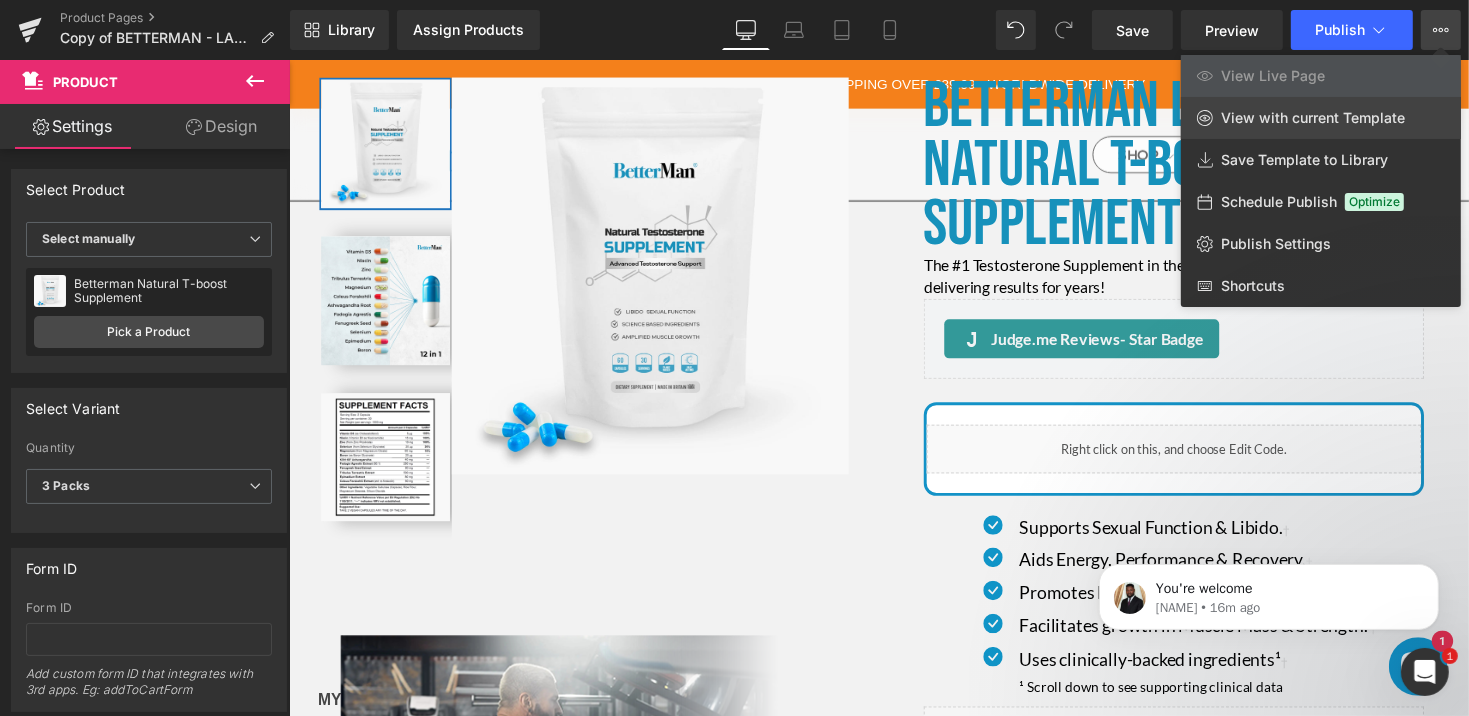 click on "View with current Template" at bounding box center [1313, 118] 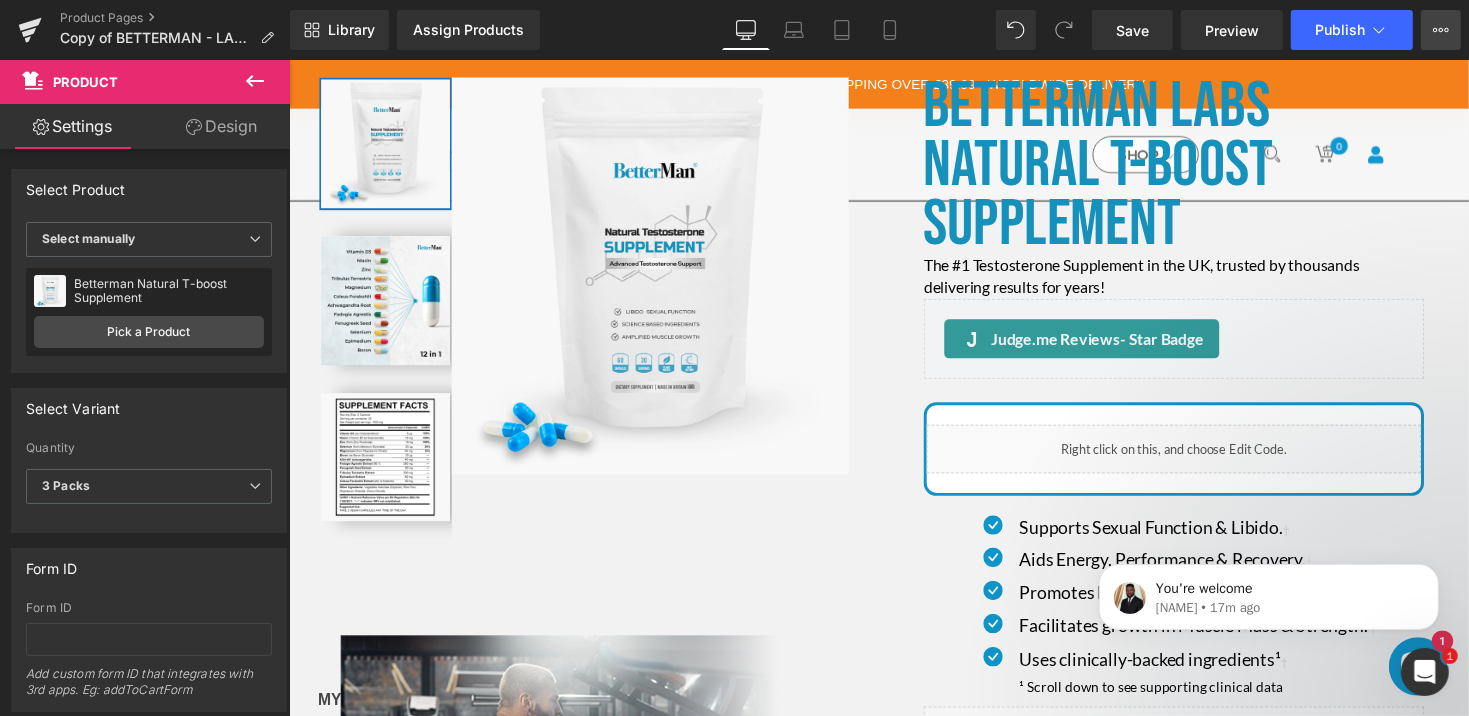 click on "View Live Page View with current Template Save Template to Library Schedule Publish  Optimize  Publish Settings Shortcuts" at bounding box center [1441, 30] 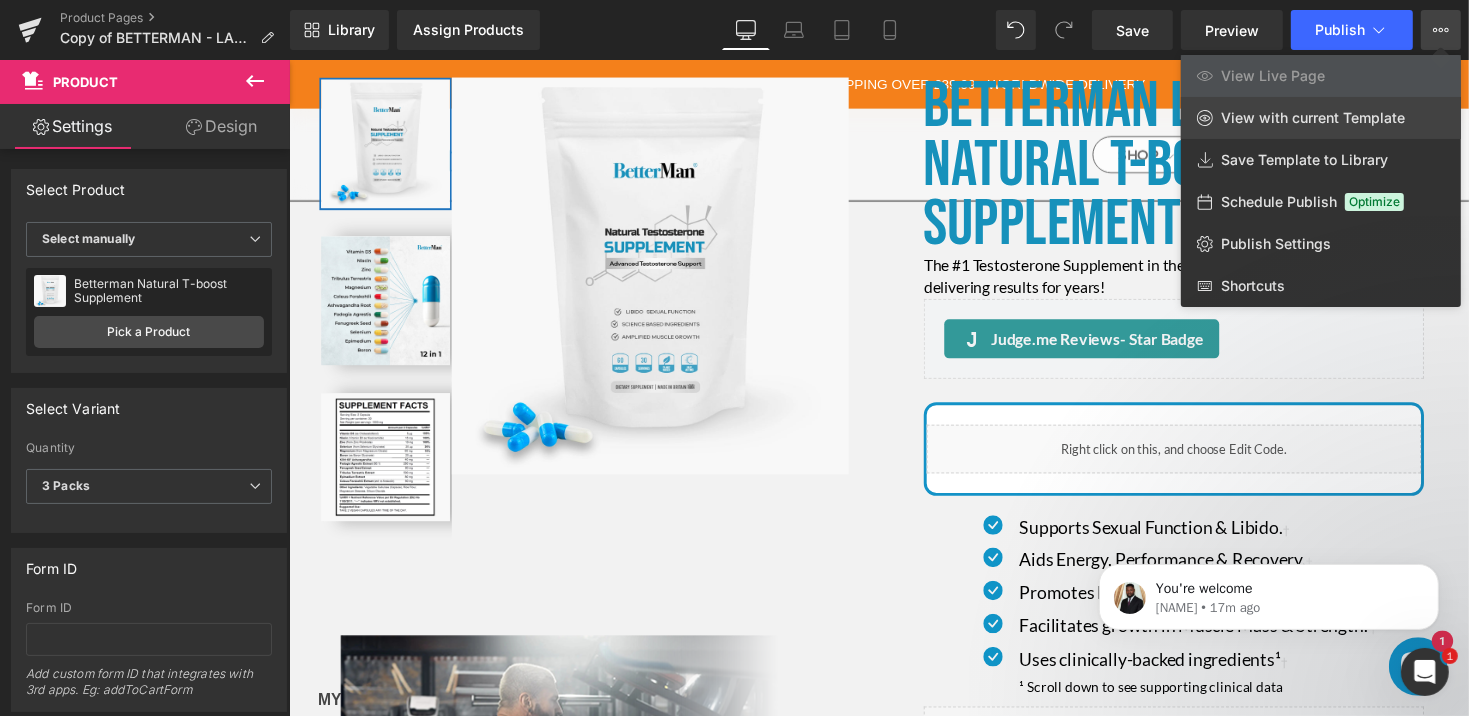 click on "View with current Template" at bounding box center (1313, 118) 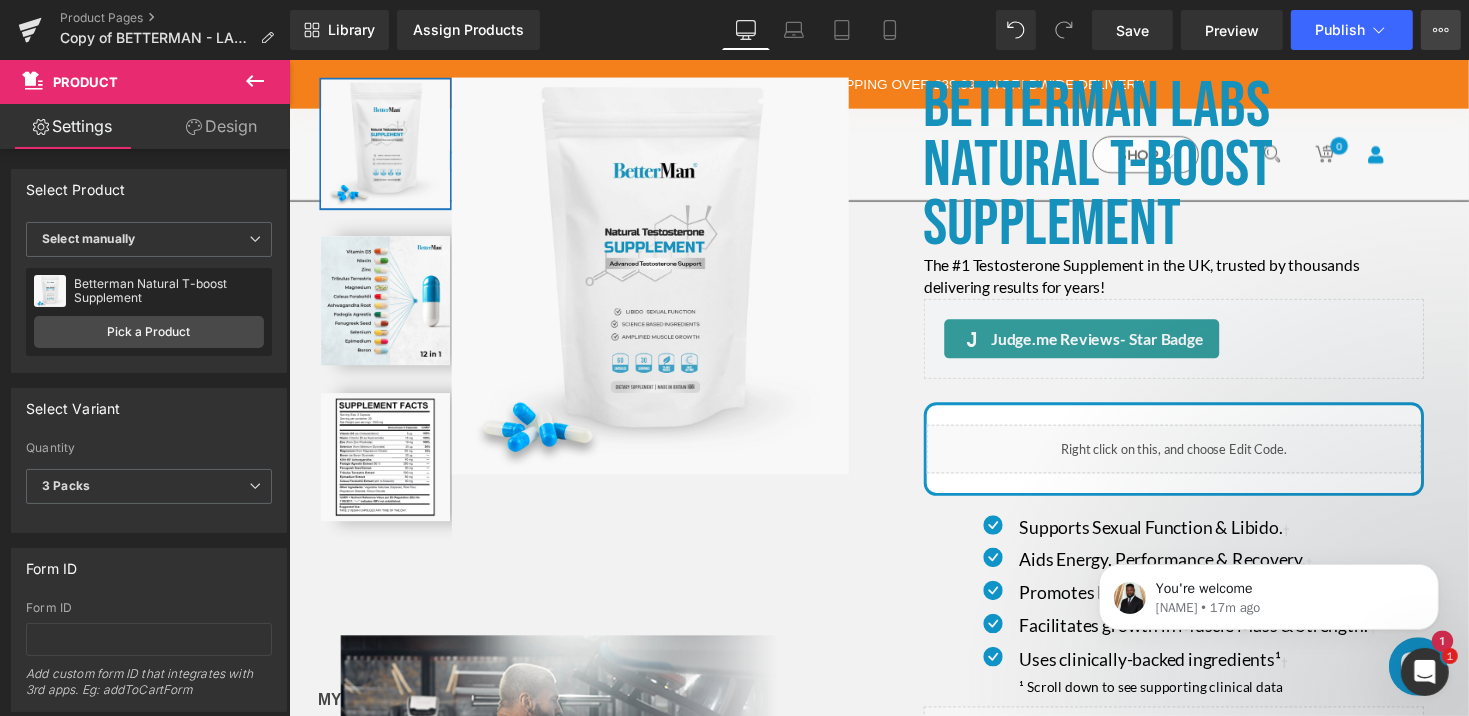 click 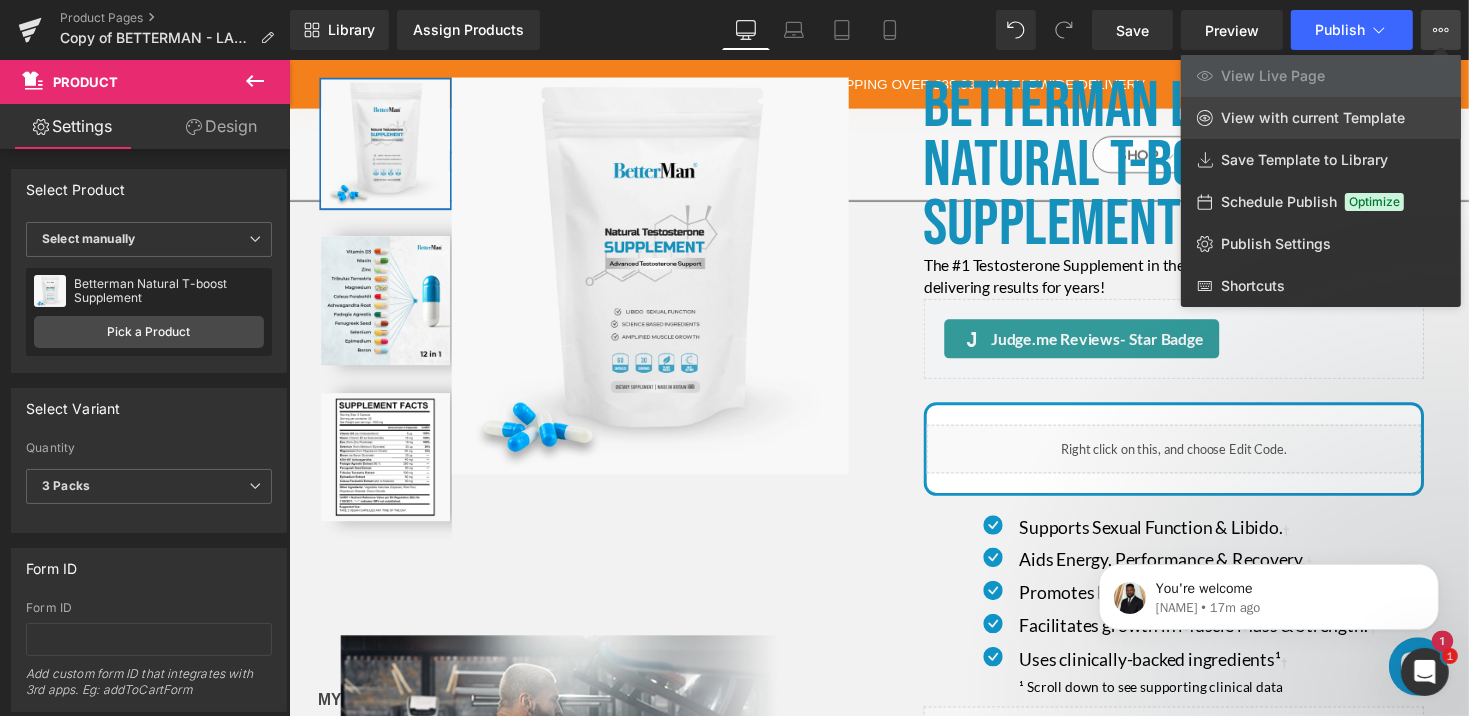 click on "View with current Template" at bounding box center (1313, 118) 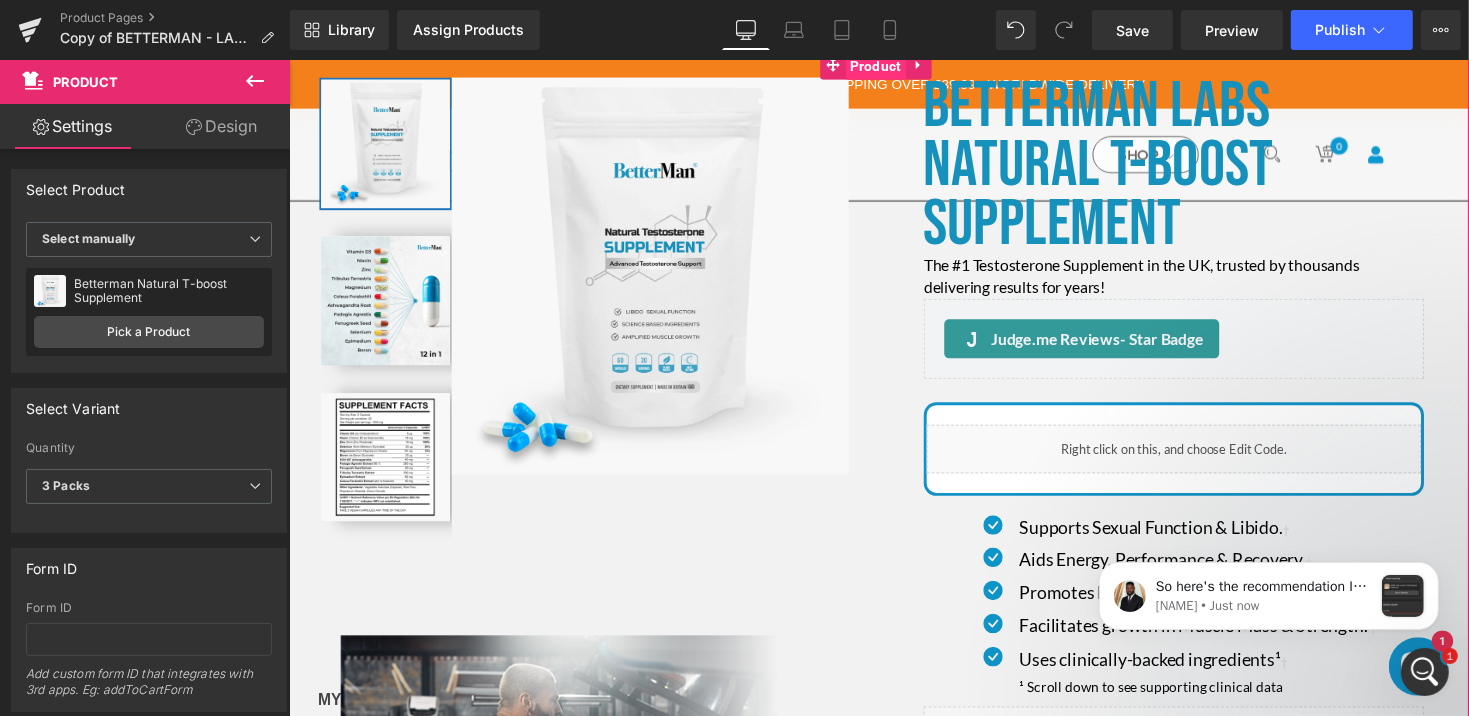 click on "Product" at bounding box center (889, 65) 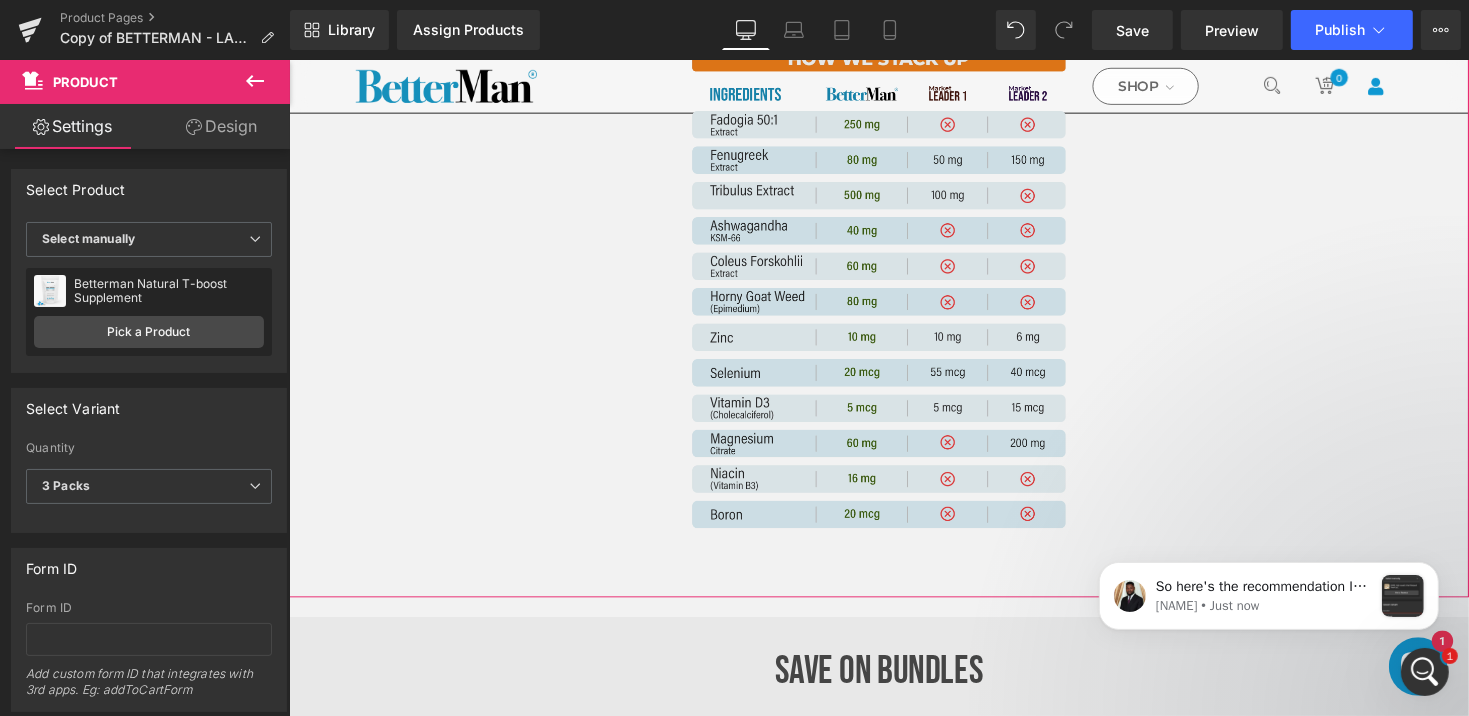 scroll, scrollTop: 800, scrollLeft: 0, axis: vertical 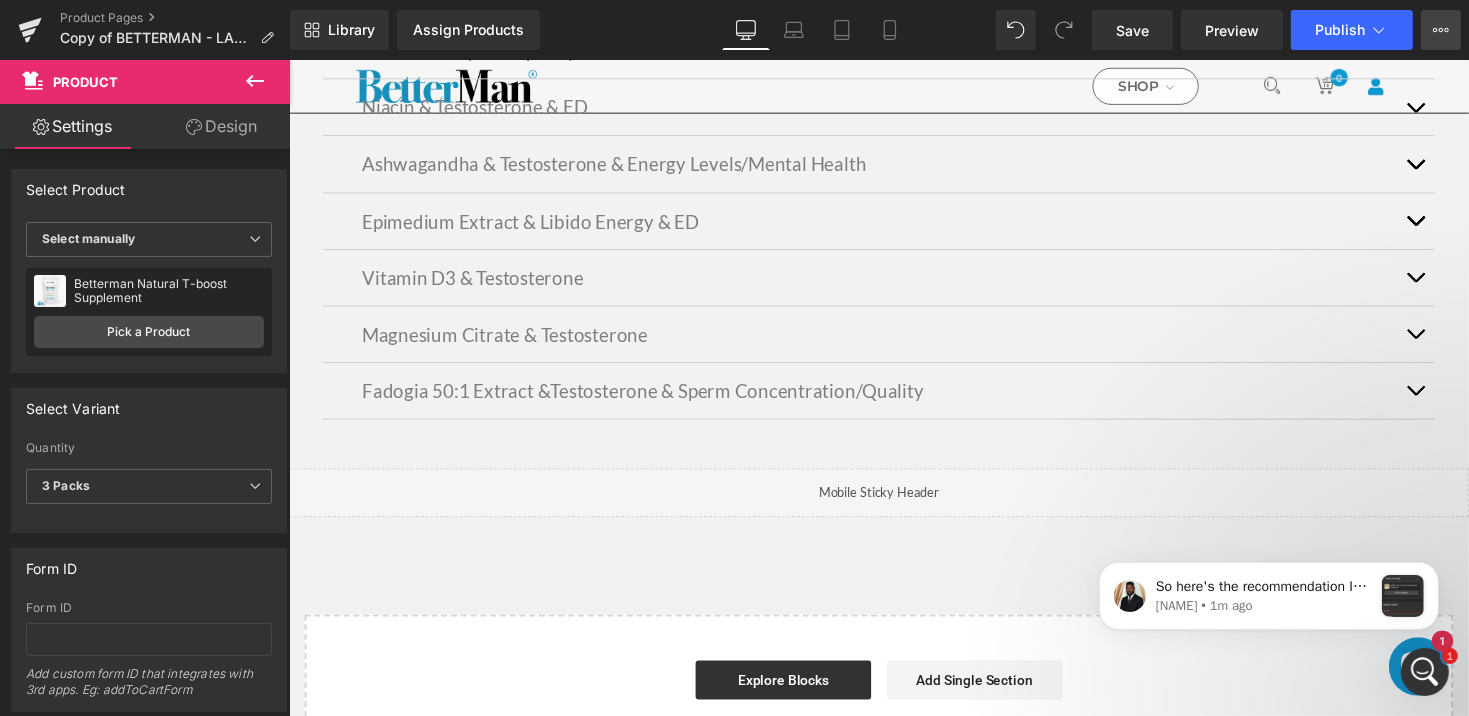 click 